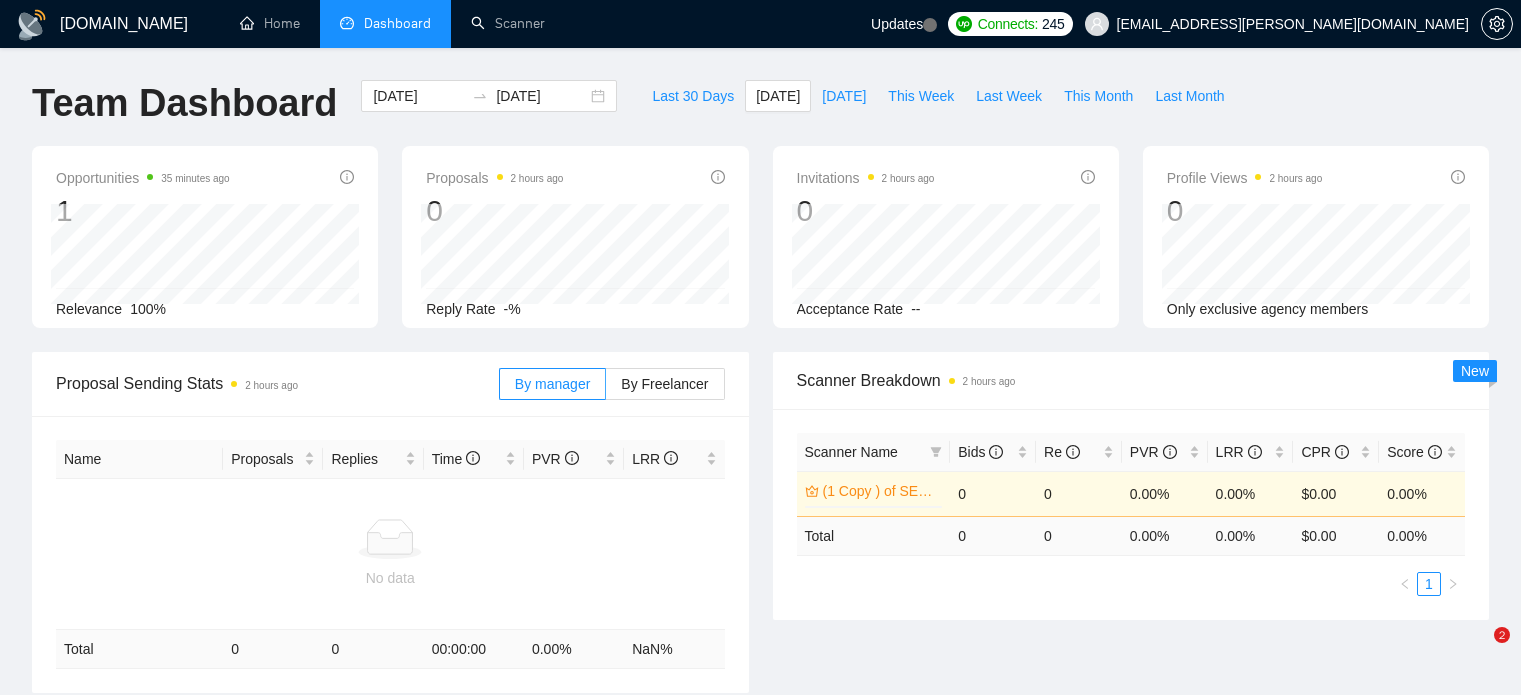 scroll, scrollTop: 0, scrollLeft: 0, axis: both 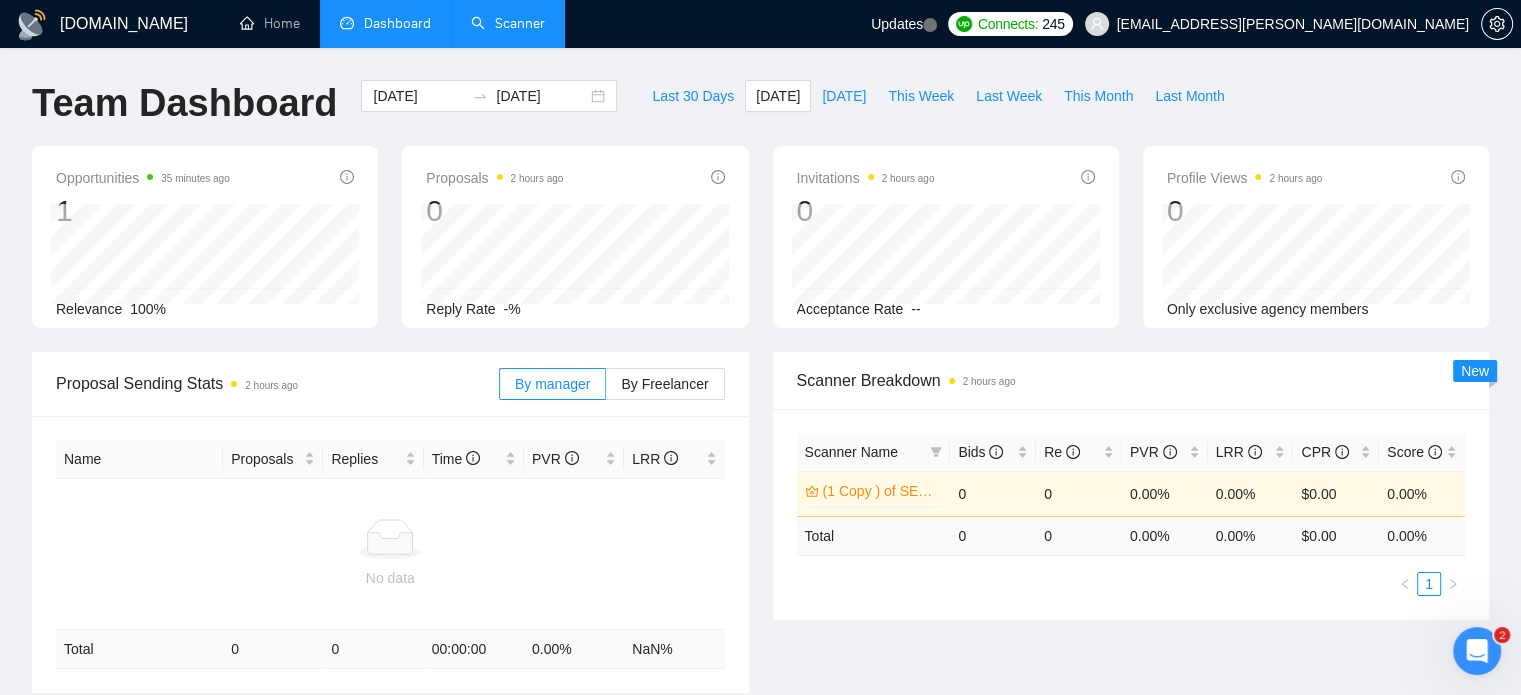 click on "Scanner" at bounding box center (508, 23) 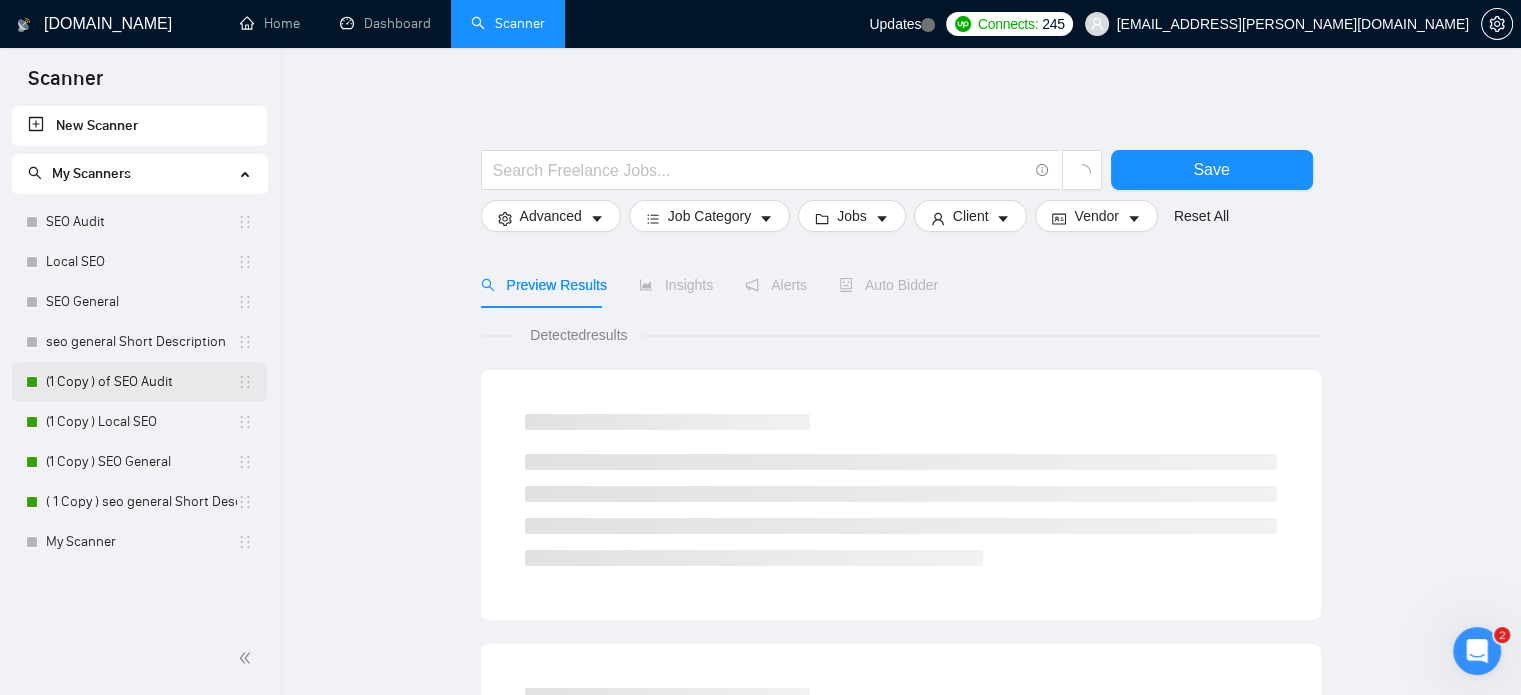 click on "(1 Copy ) of SEO Audit" at bounding box center (141, 382) 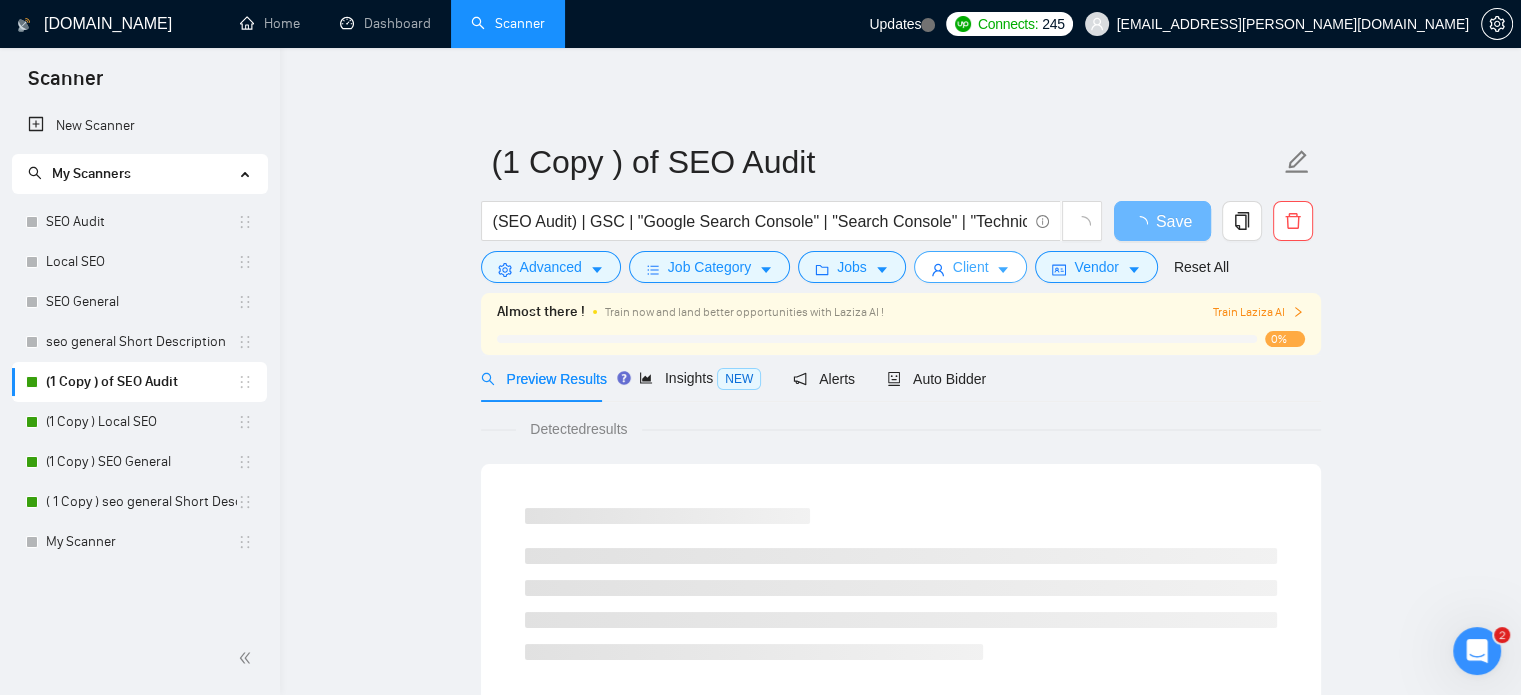 click on "Client" at bounding box center [971, 267] 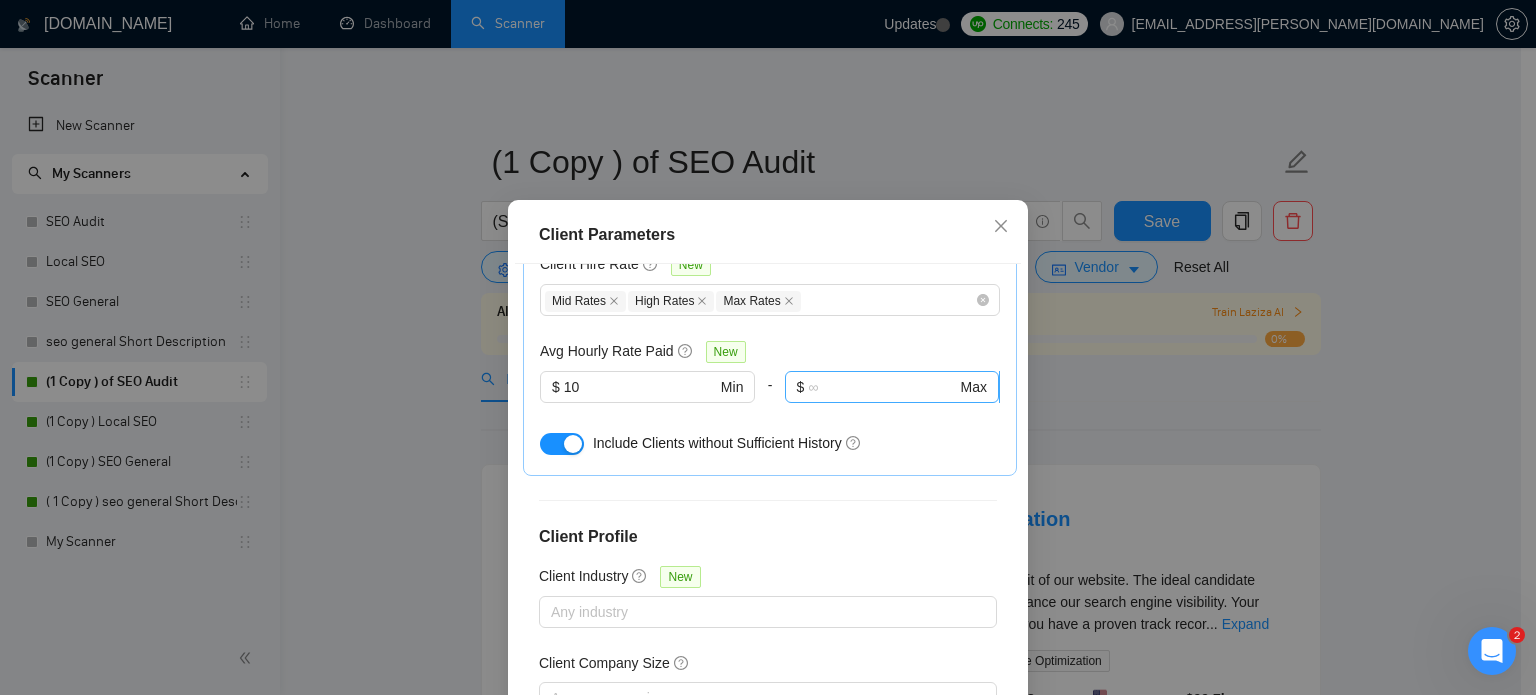 scroll, scrollTop: 760, scrollLeft: 0, axis: vertical 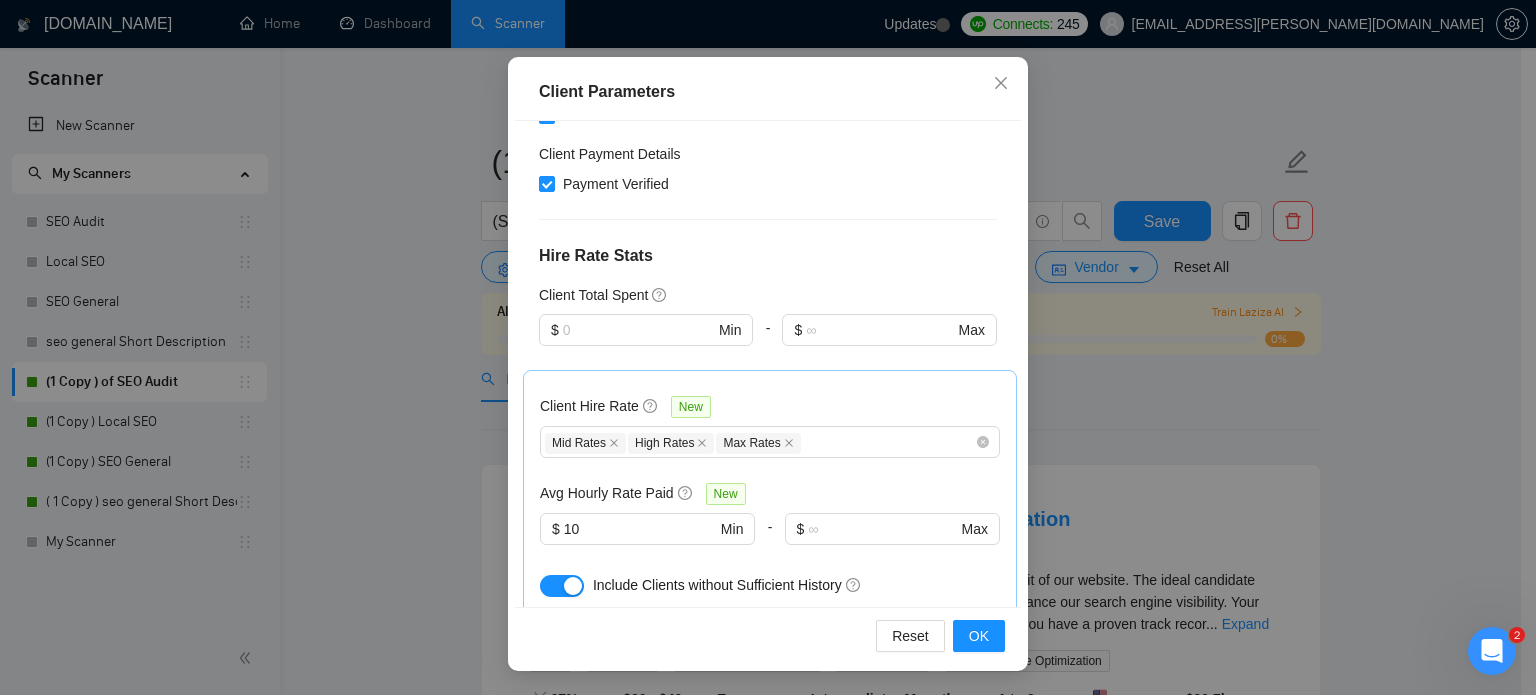 click on "Client Hire Rate New" at bounding box center [770, 410] 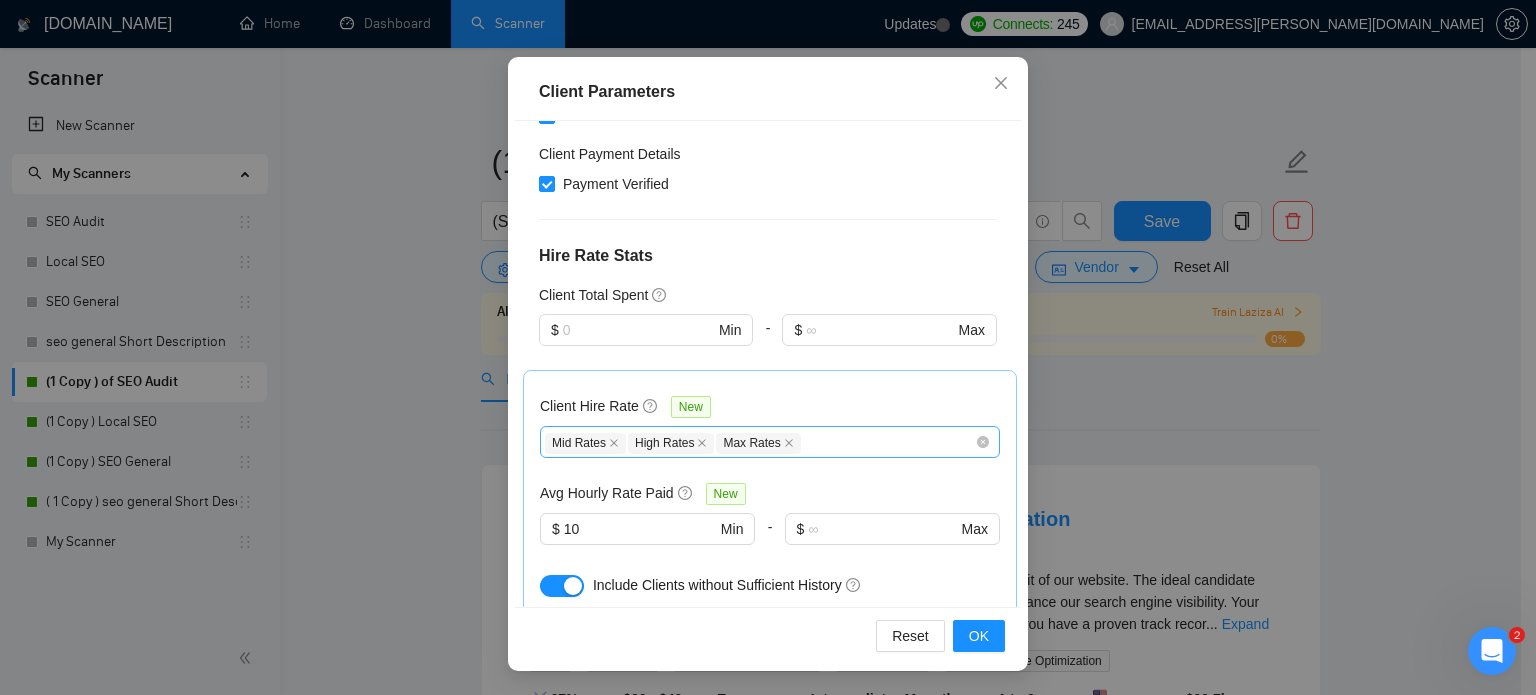 click on "Mid Rates High Rates Max Rates" at bounding box center (760, 442) 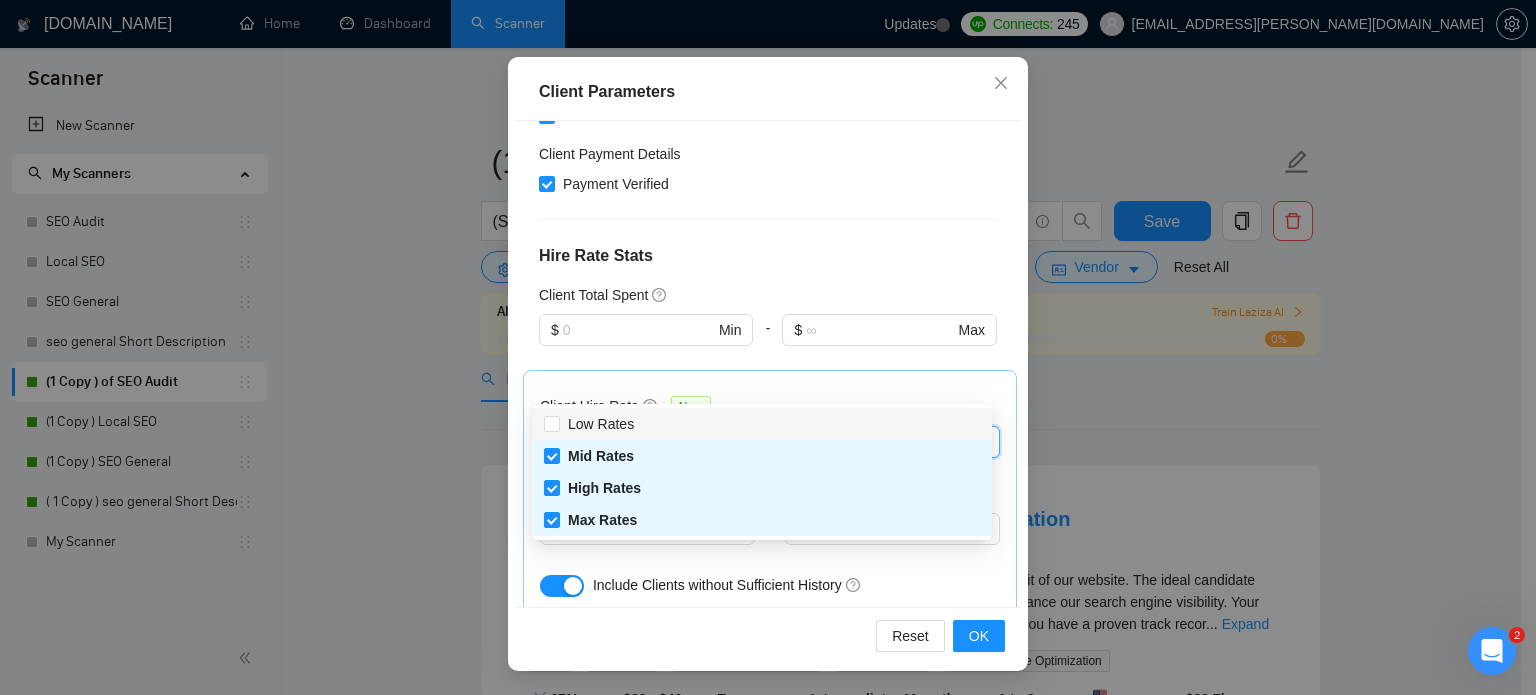 click on "Client Hire Rate New" at bounding box center (770, 410) 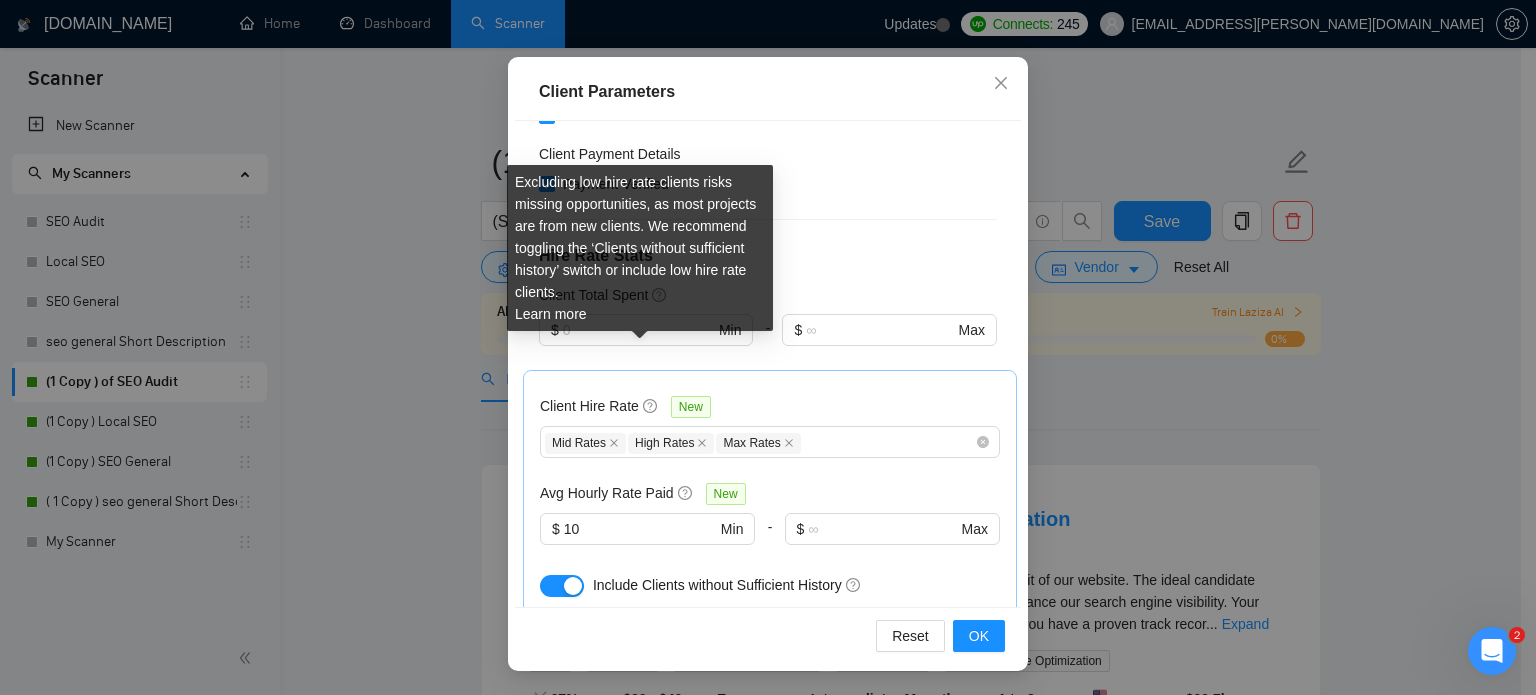 click 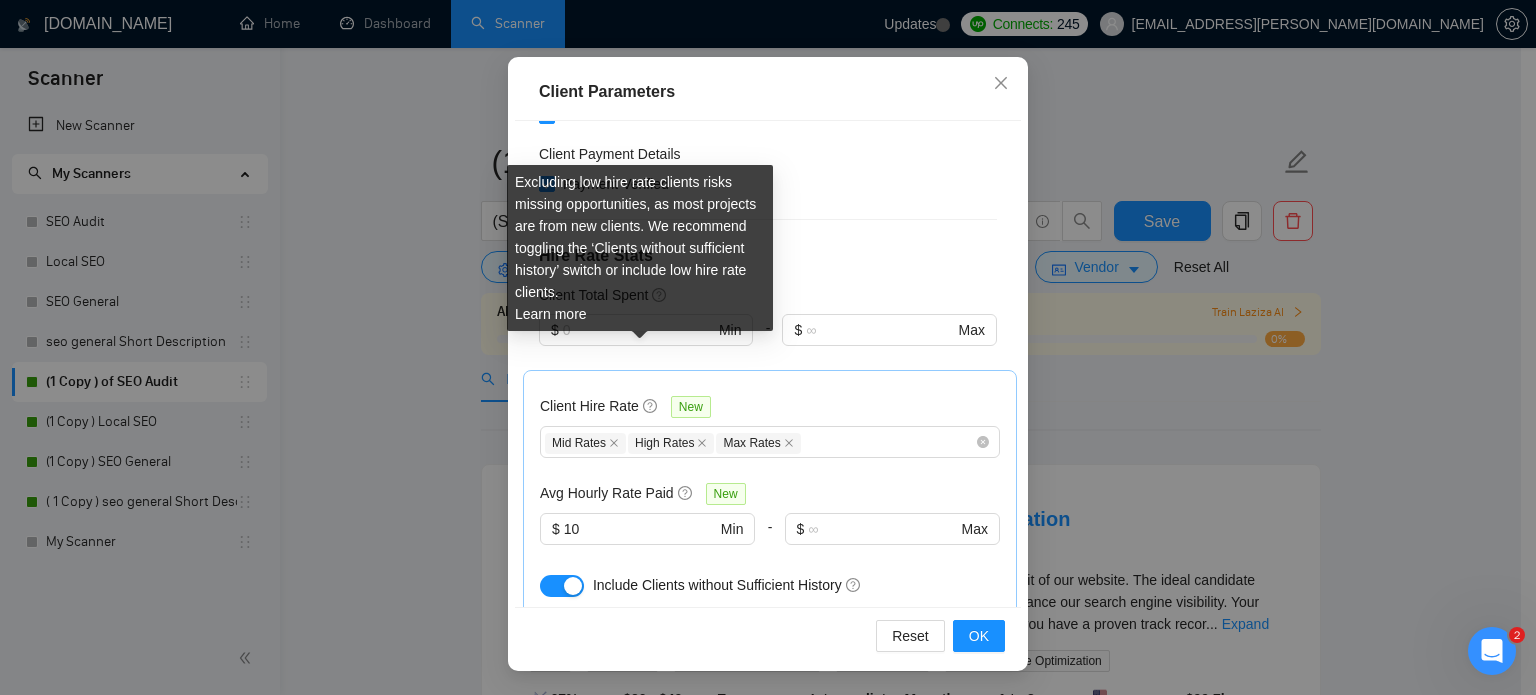 click 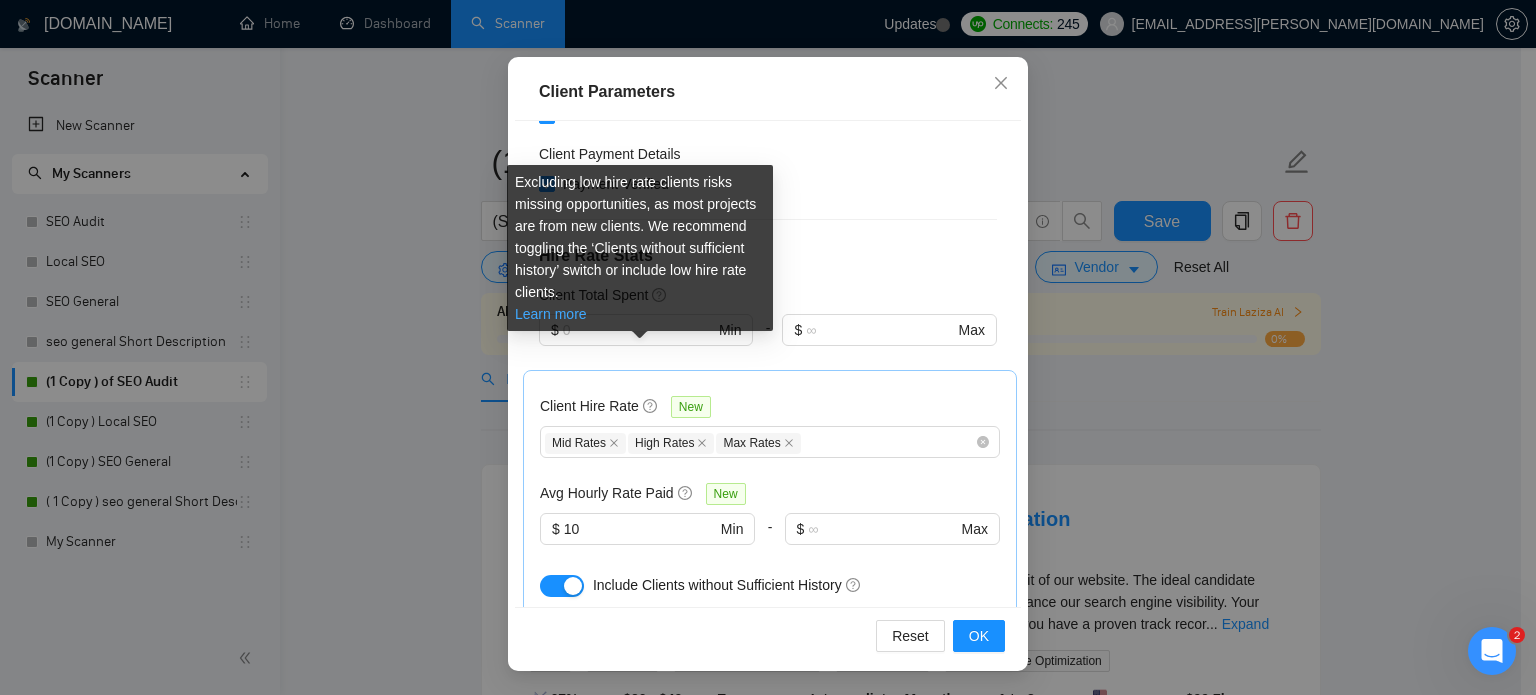 click on "Learn more" at bounding box center [551, 314] 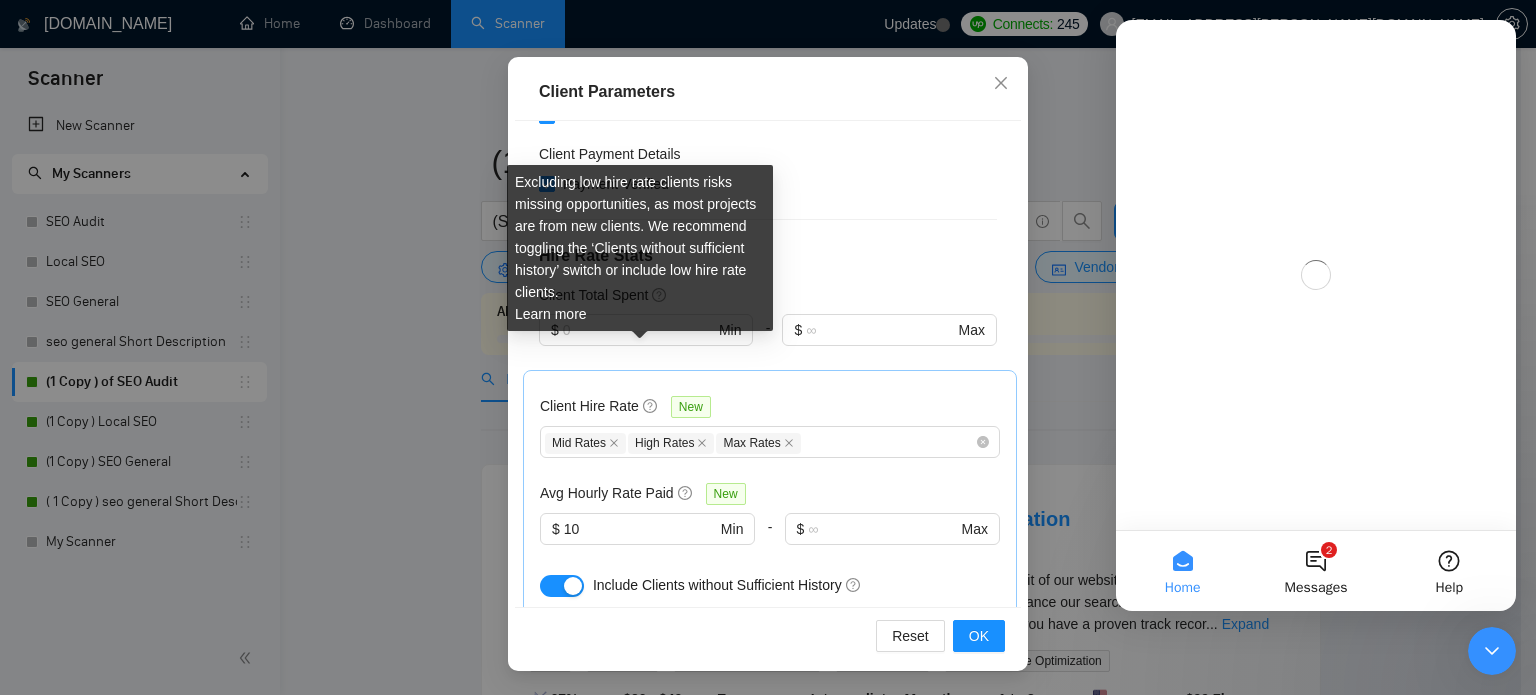 scroll, scrollTop: 0, scrollLeft: 0, axis: both 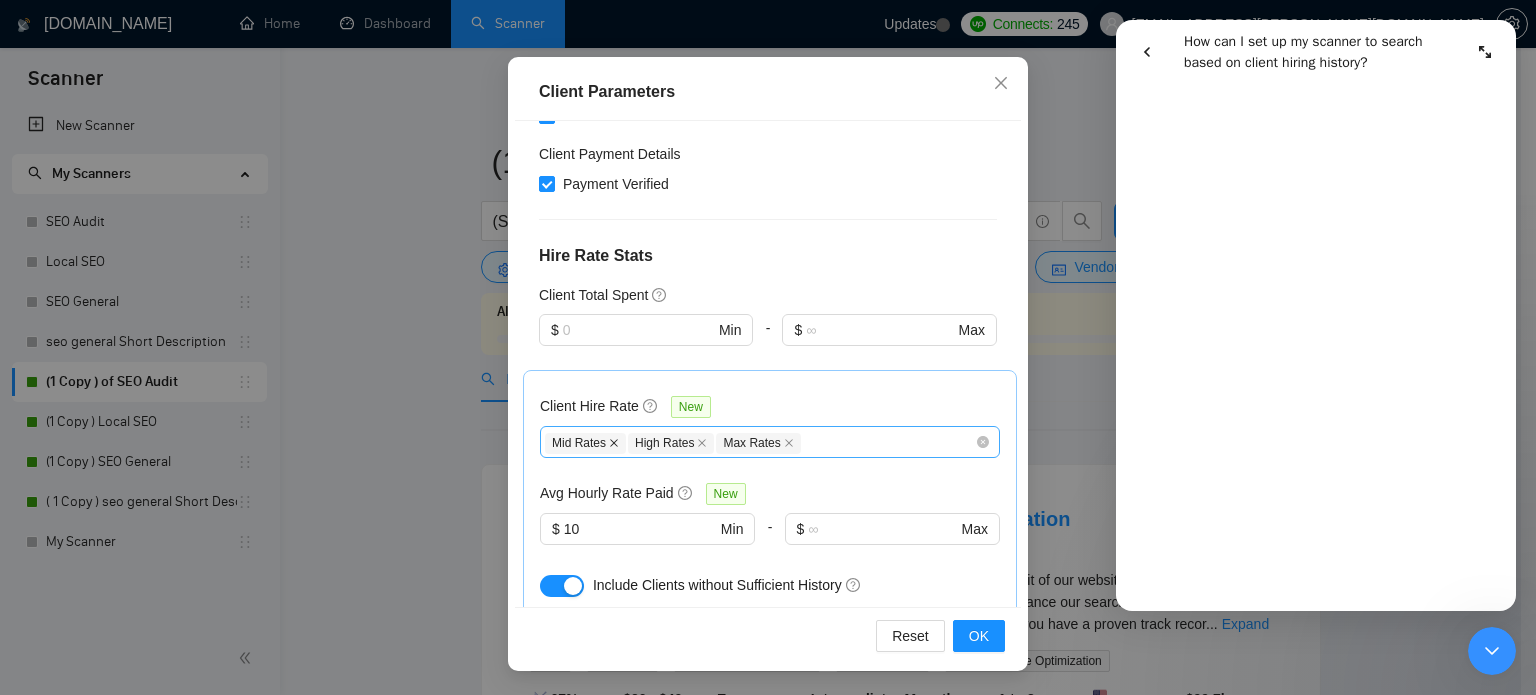 click at bounding box center [614, 443] 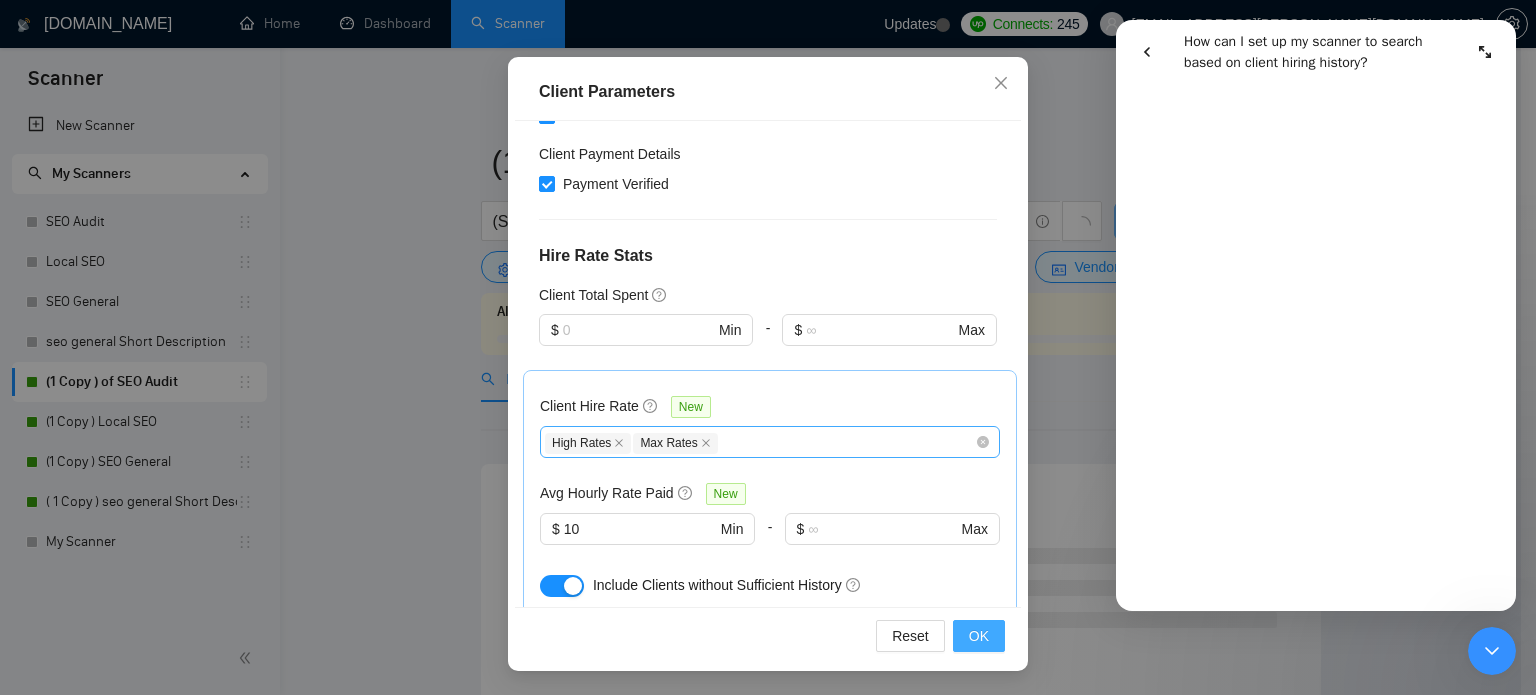 click on "OK" at bounding box center (979, 636) 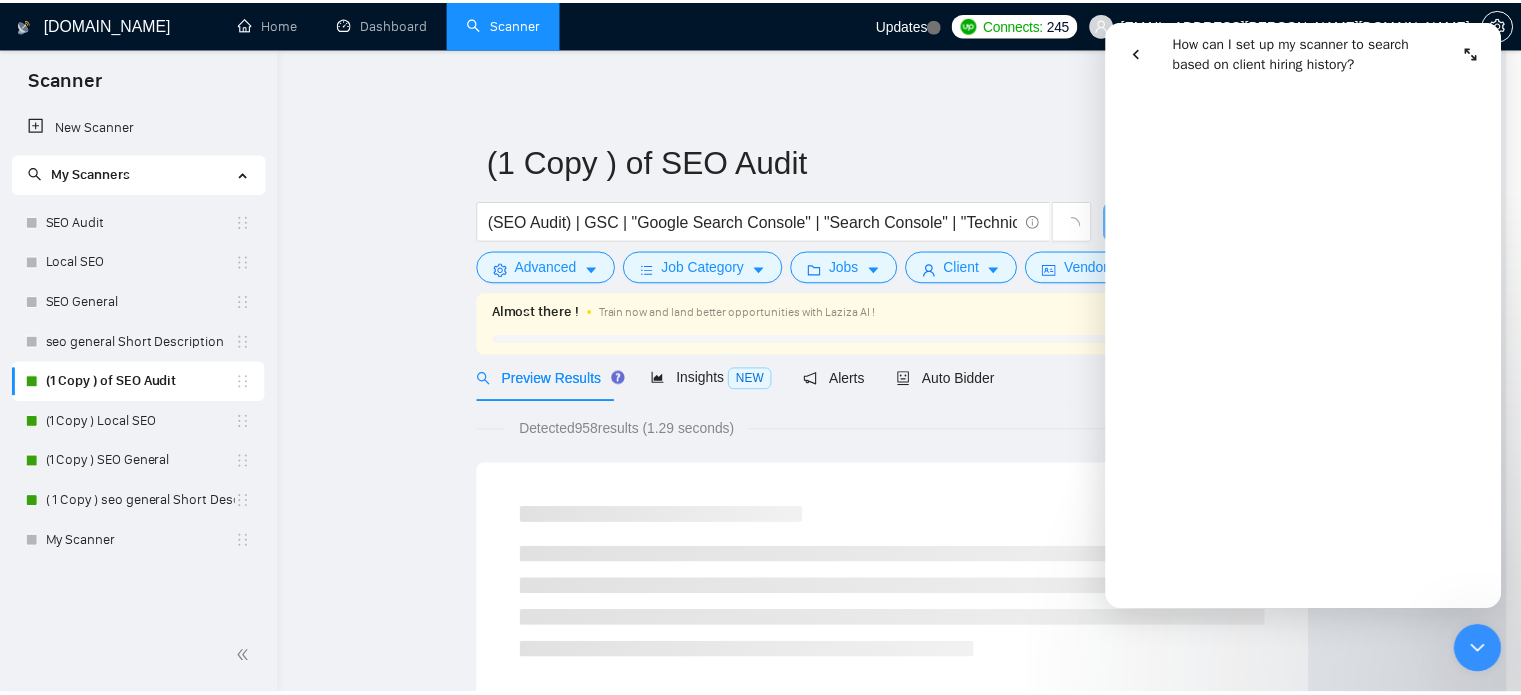 scroll, scrollTop: 63, scrollLeft: 0, axis: vertical 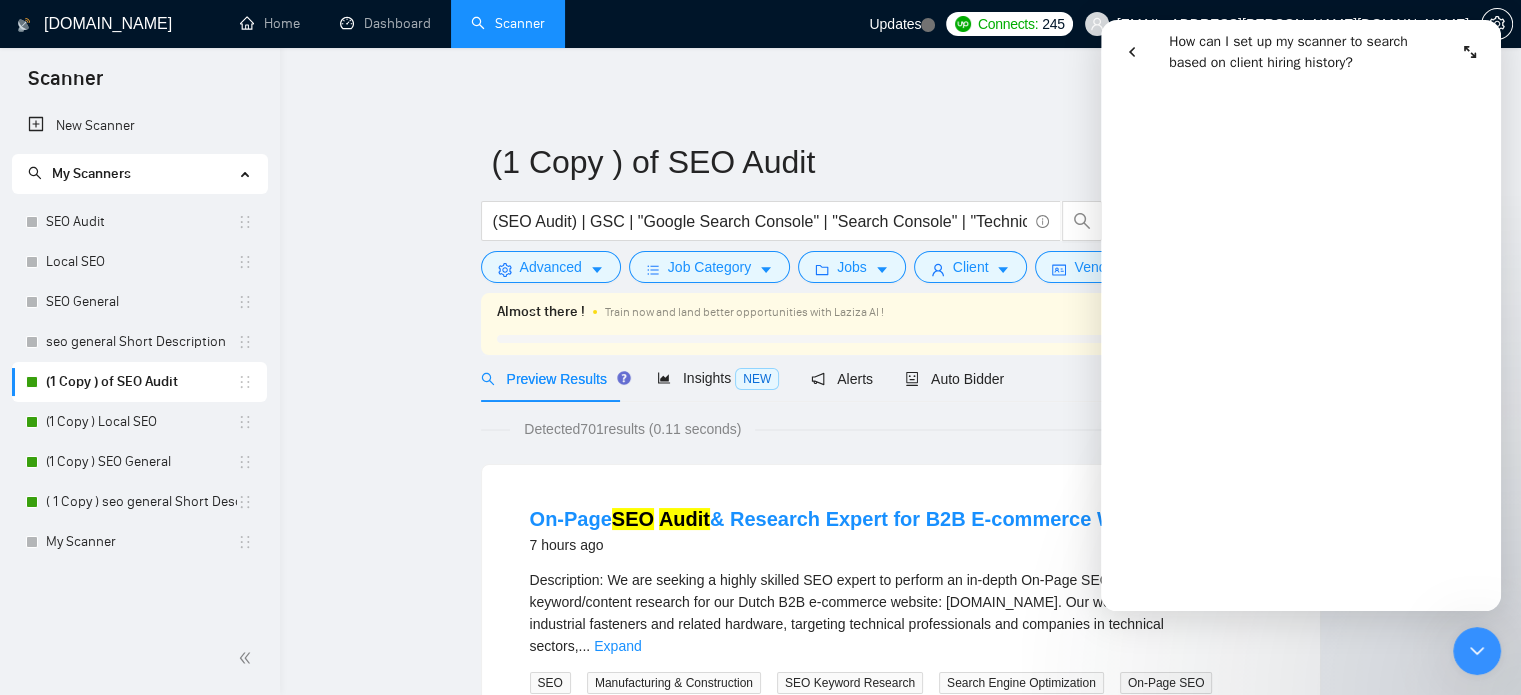 click 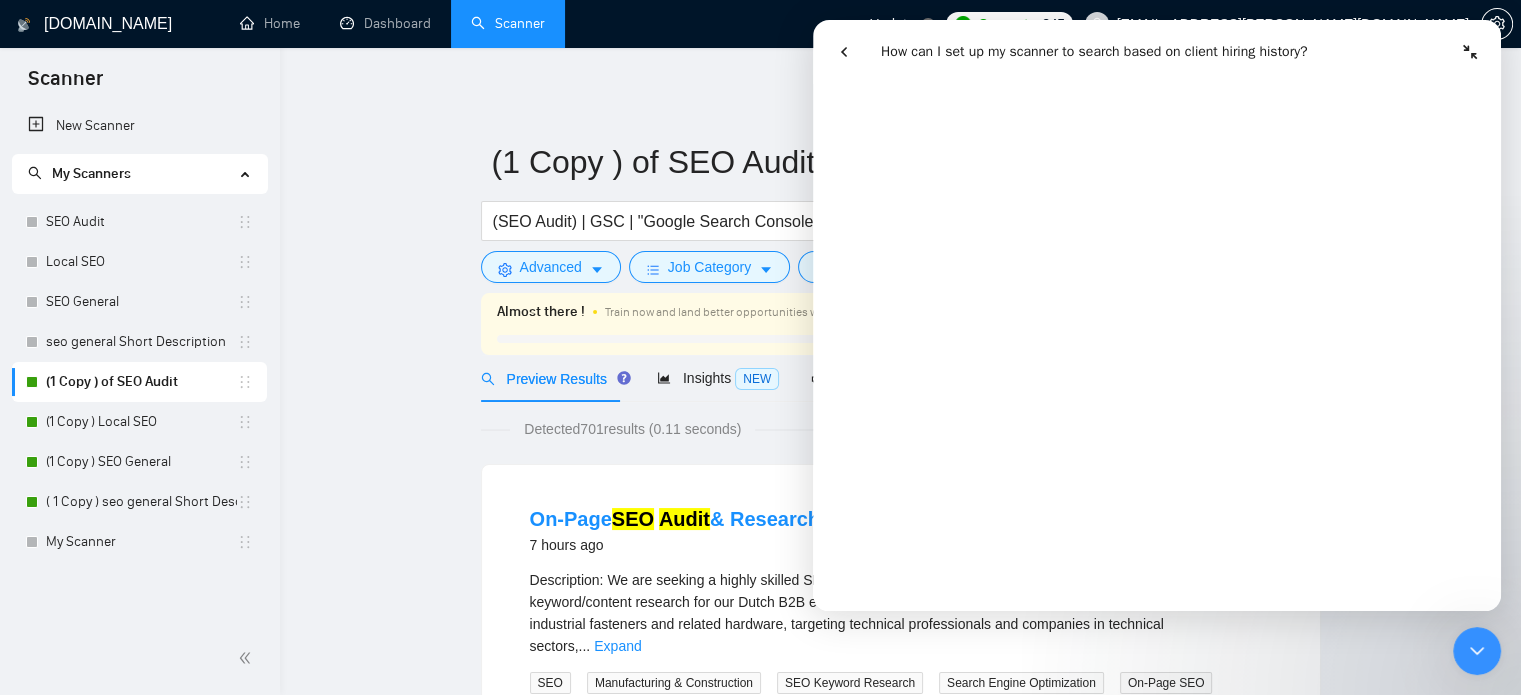 scroll, scrollTop: 922, scrollLeft: 0, axis: vertical 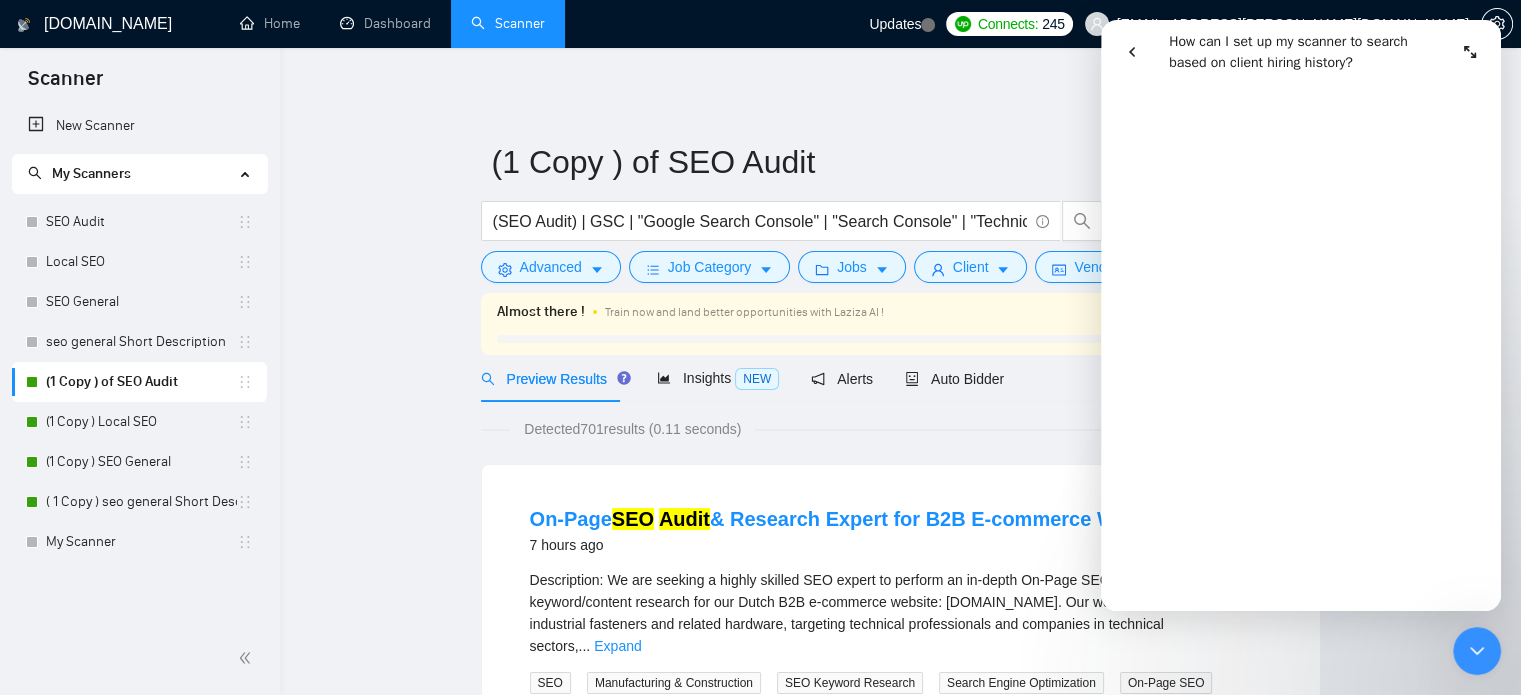 drag, startPoint x: 1471, startPoint y: 666, endPoint x: 2776, endPoint y: 1241, distance: 1426.061 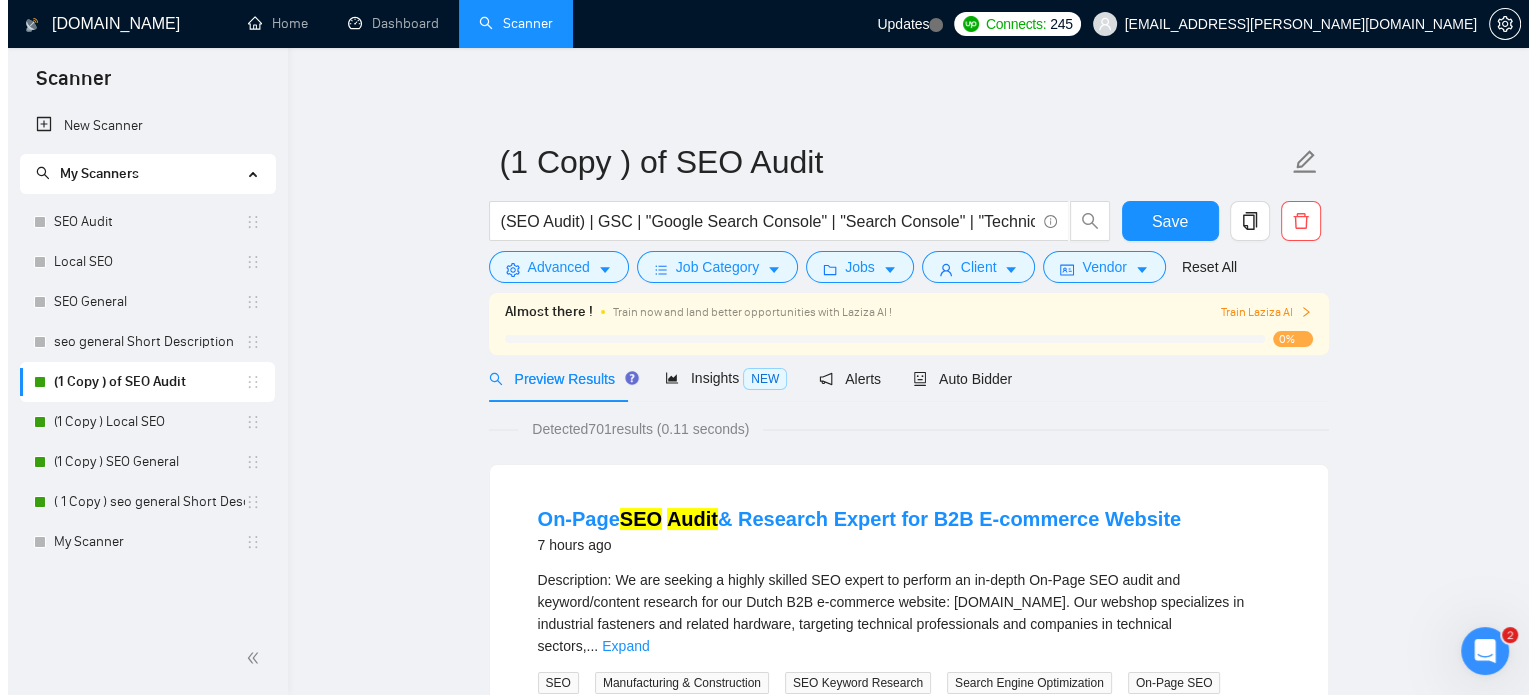 scroll, scrollTop: 0, scrollLeft: 0, axis: both 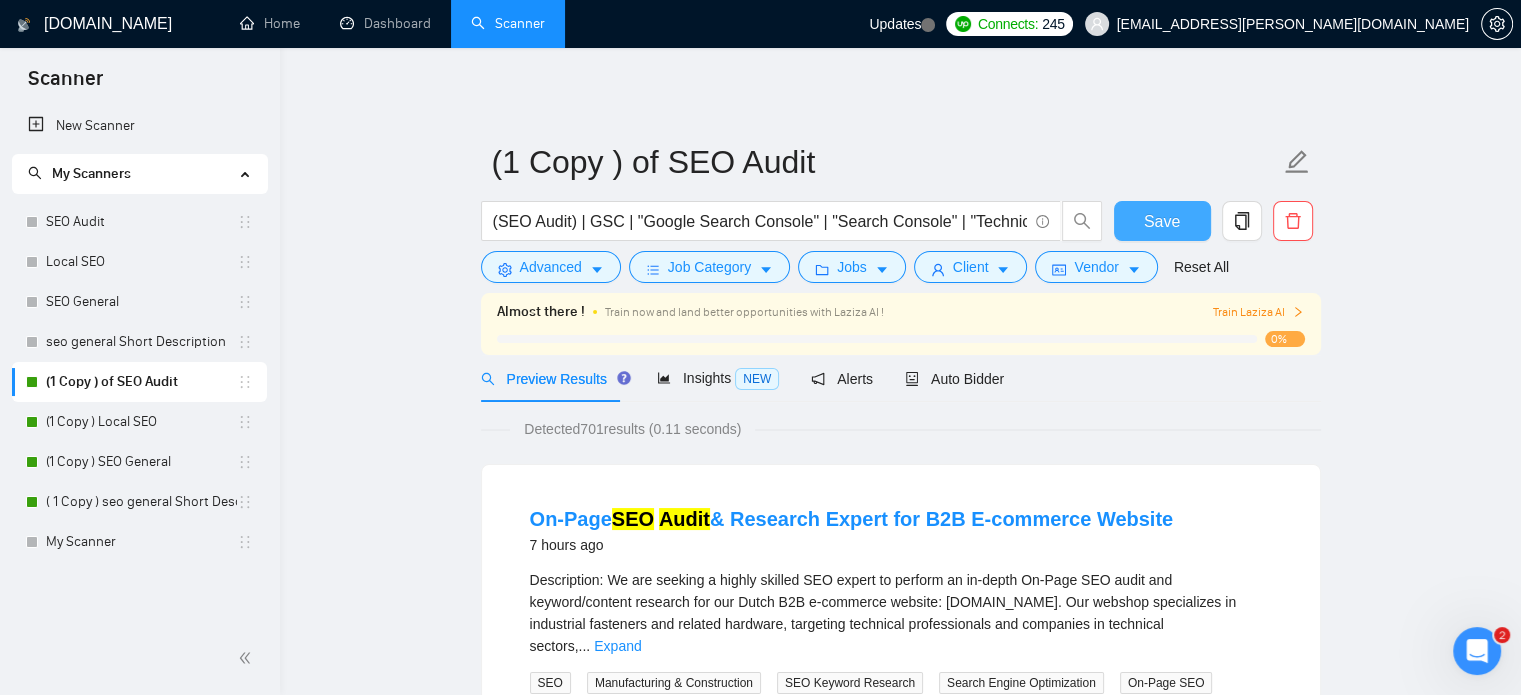 click on "Save" at bounding box center [1162, 221] 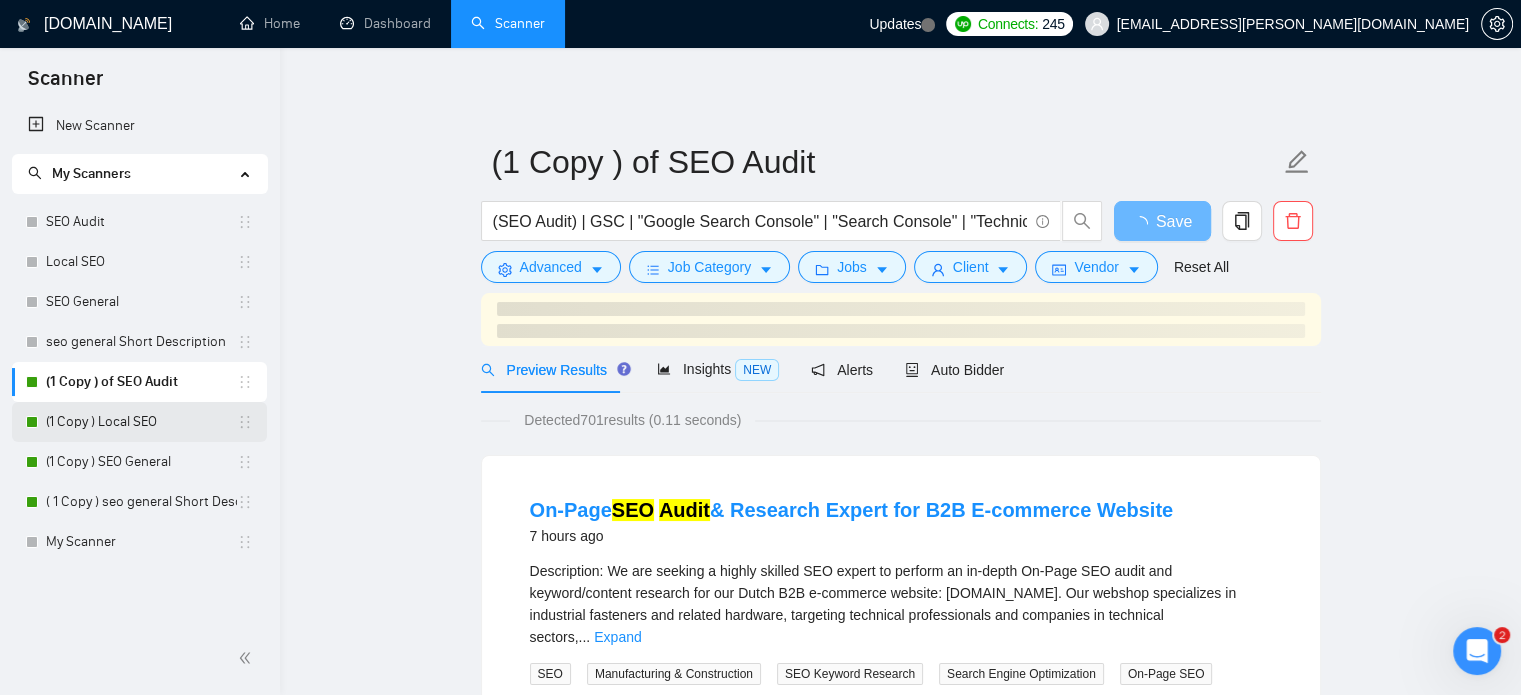 click on "(1 Copy ) Local SEO" at bounding box center [141, 422] 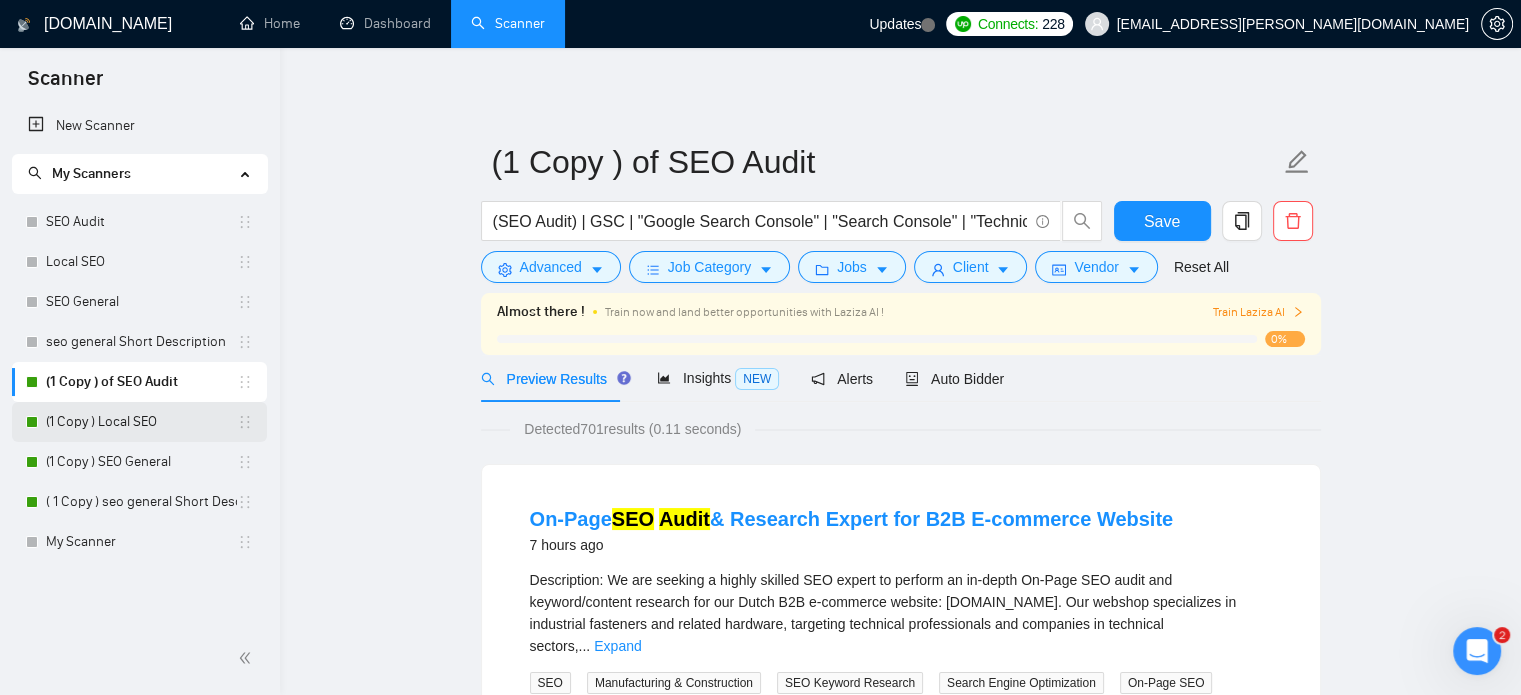 click on "(1 Copy ) Local SEO" at bounding box center (141, 422) 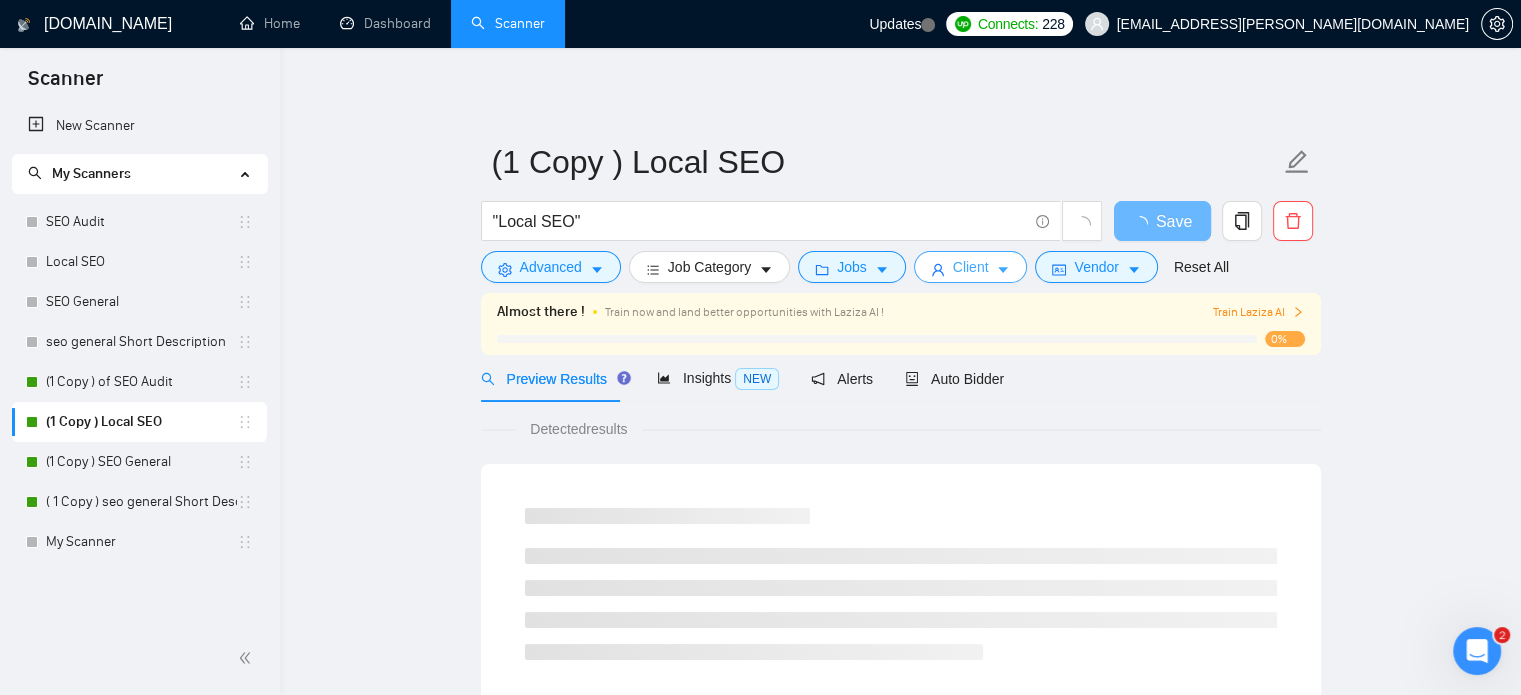click on "Client" at bounding box center [971, 267] 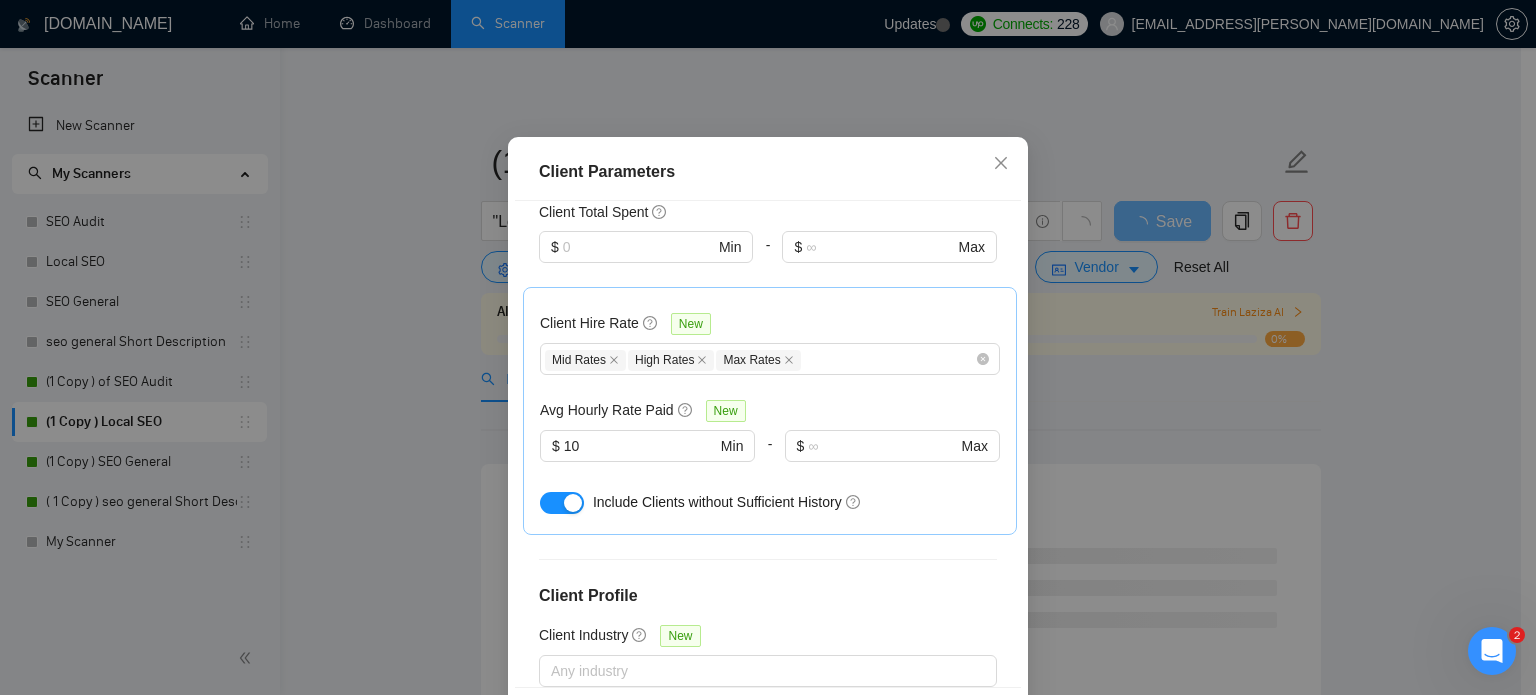 scroll, scrollTop: 622, scrollLeft: 0, axis: vertical 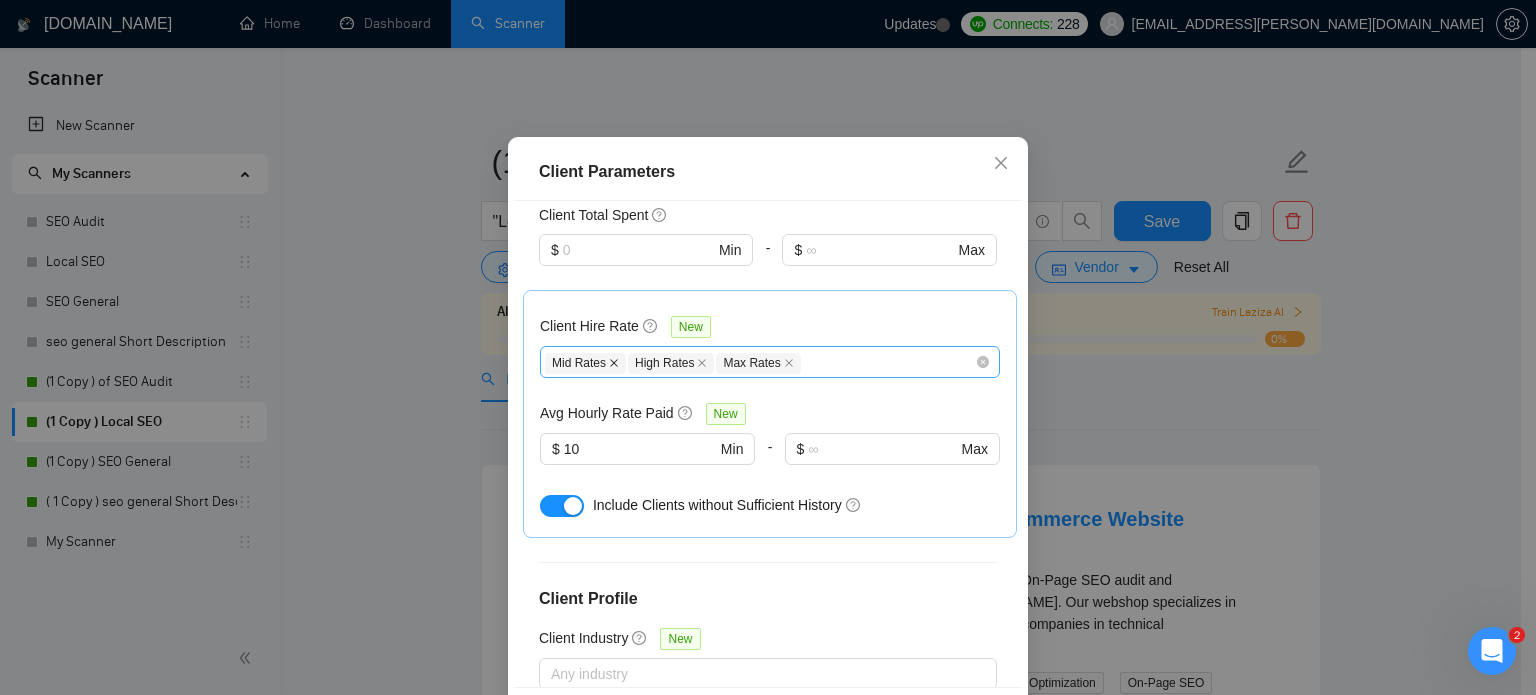 click 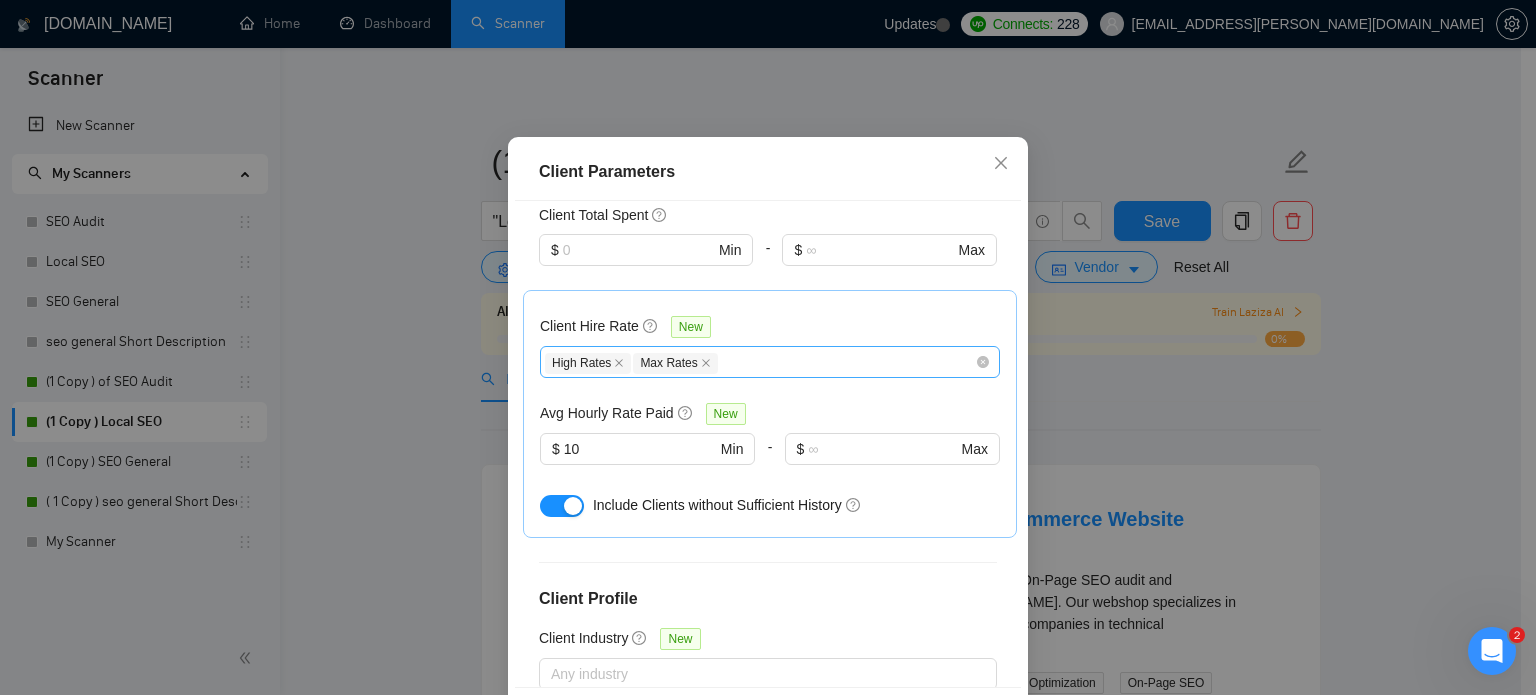 scroll, scrollTop: 788, scrollLeft: 0, axis: vertical 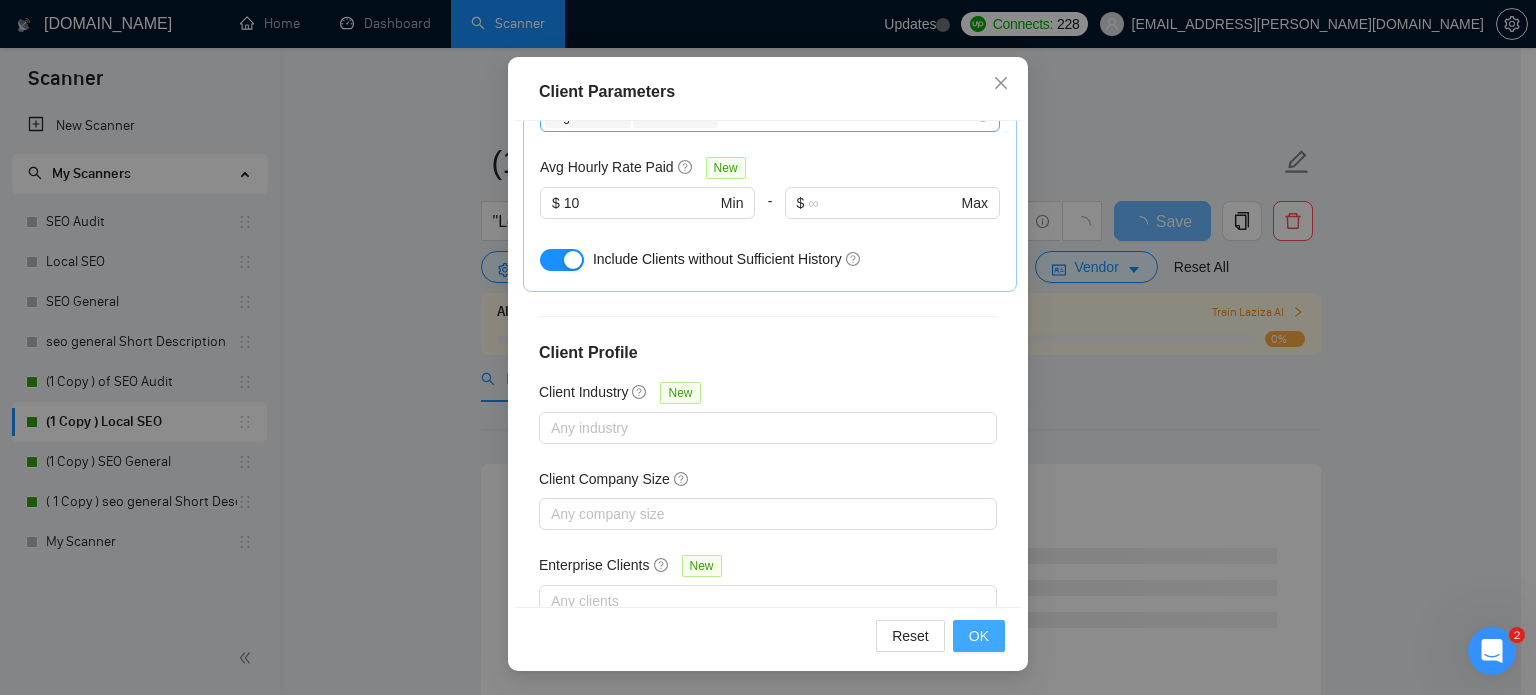 click on "OK" at bounding box center [979, 636] 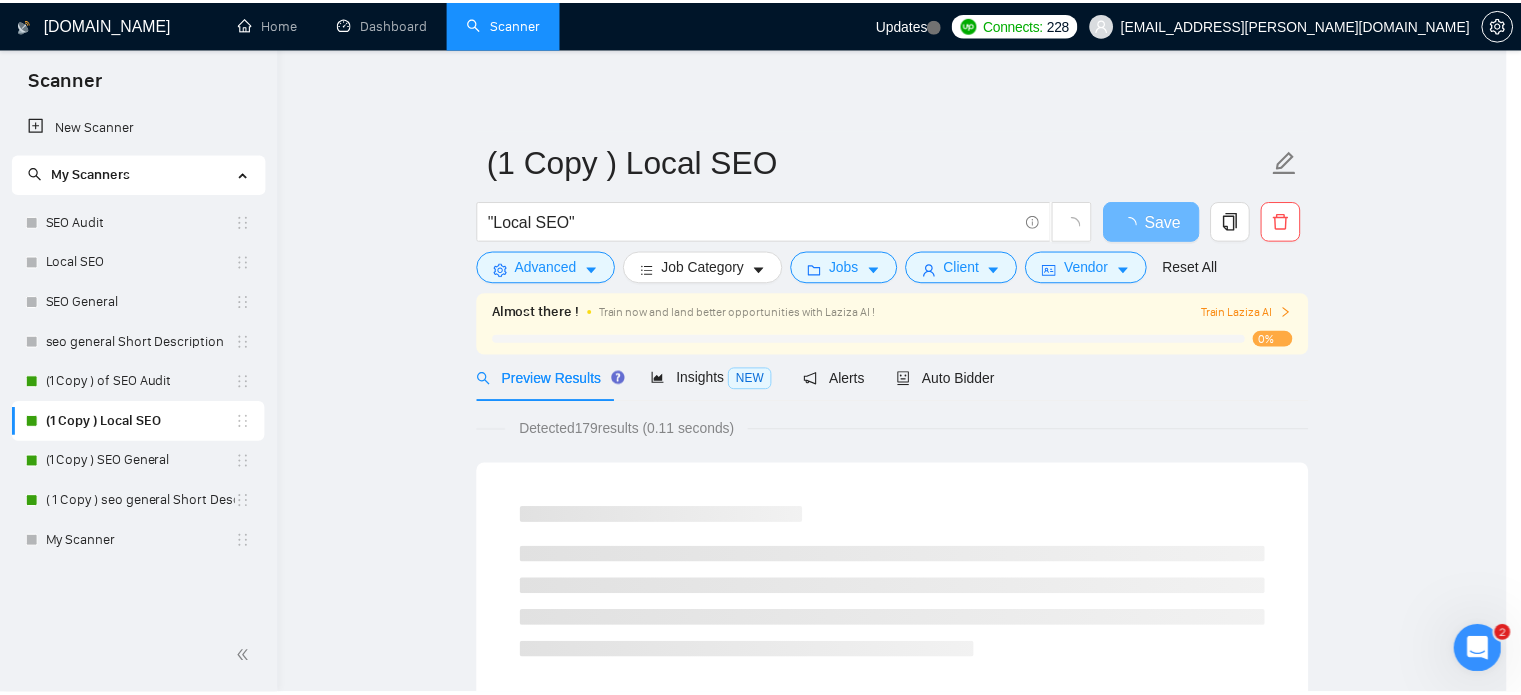 scroll, scrollTop: 63, scrollLeft: 0, axis: vertical 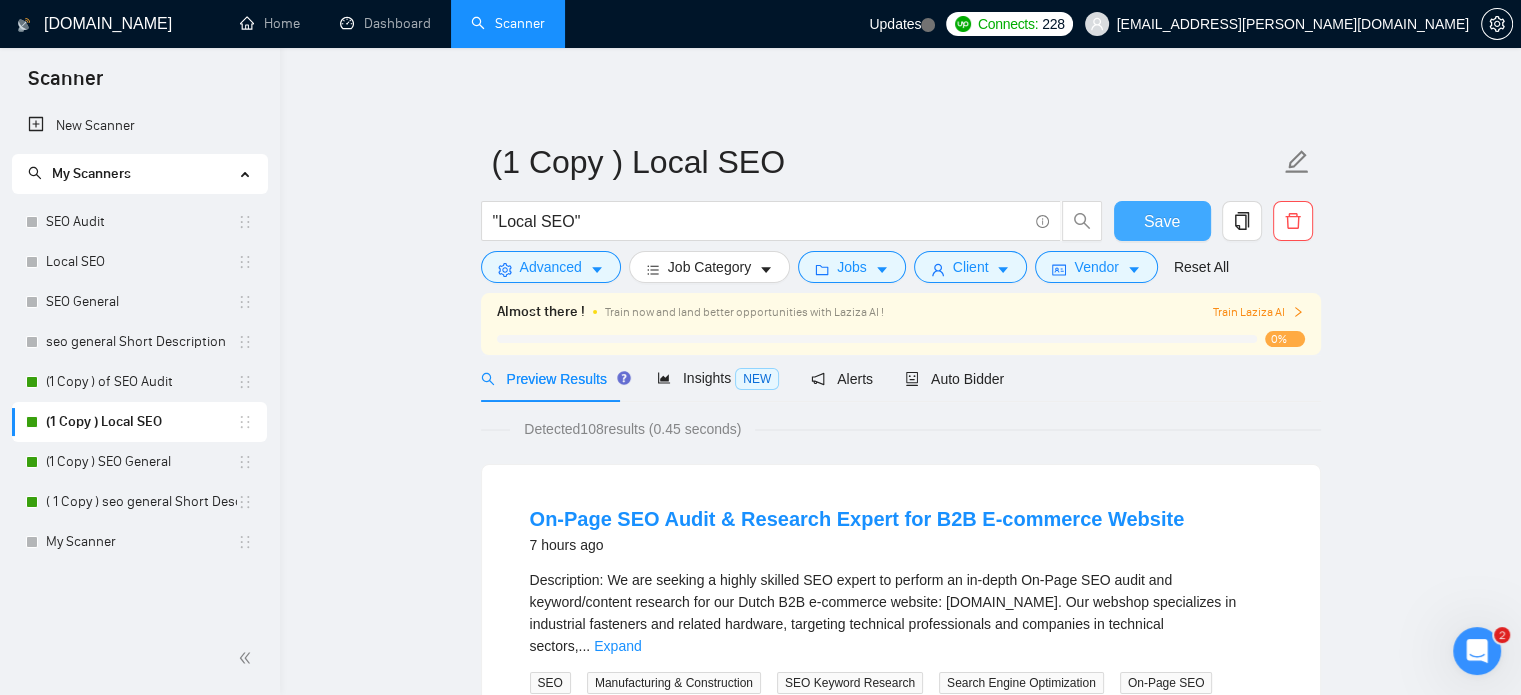 click on "Save" at bounding box center (1162, 221) 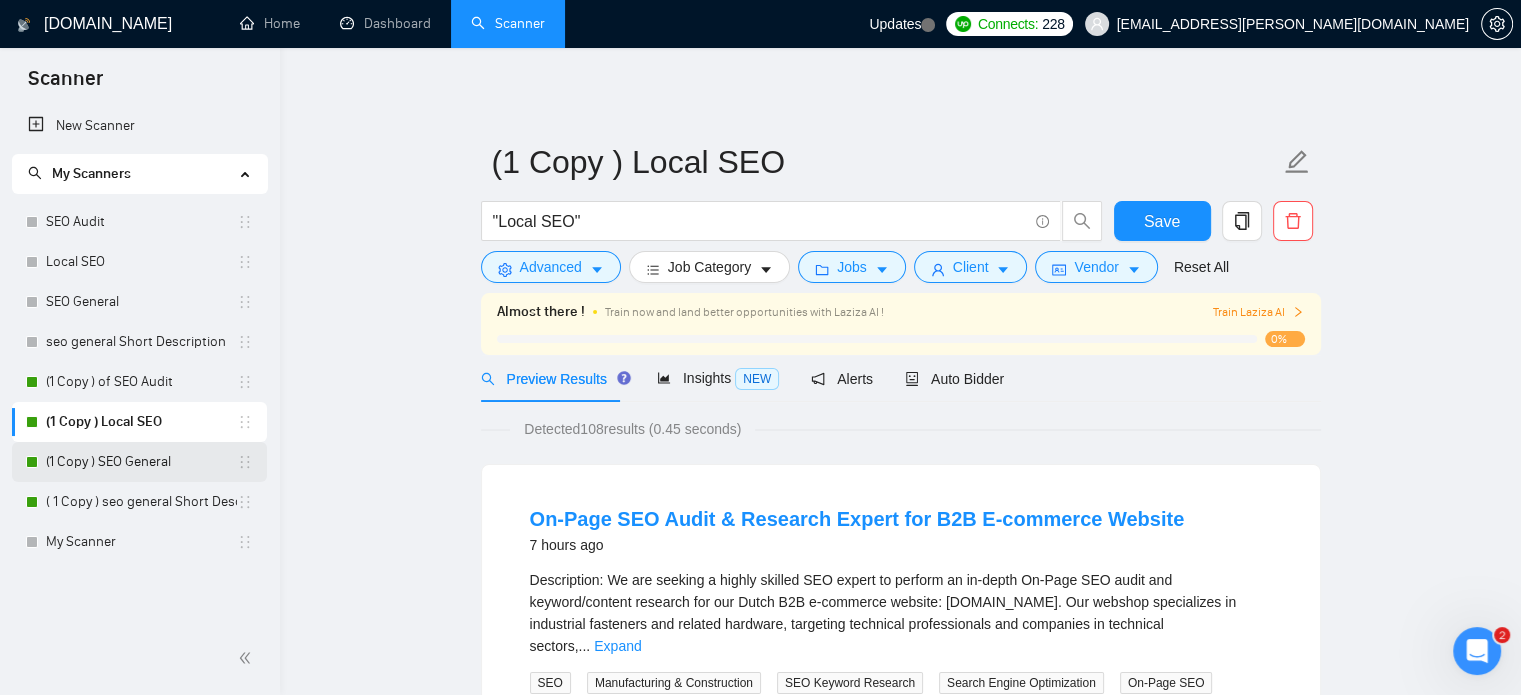 click on "(1 Copy ) SEO General" at bounding box center [141, 462] 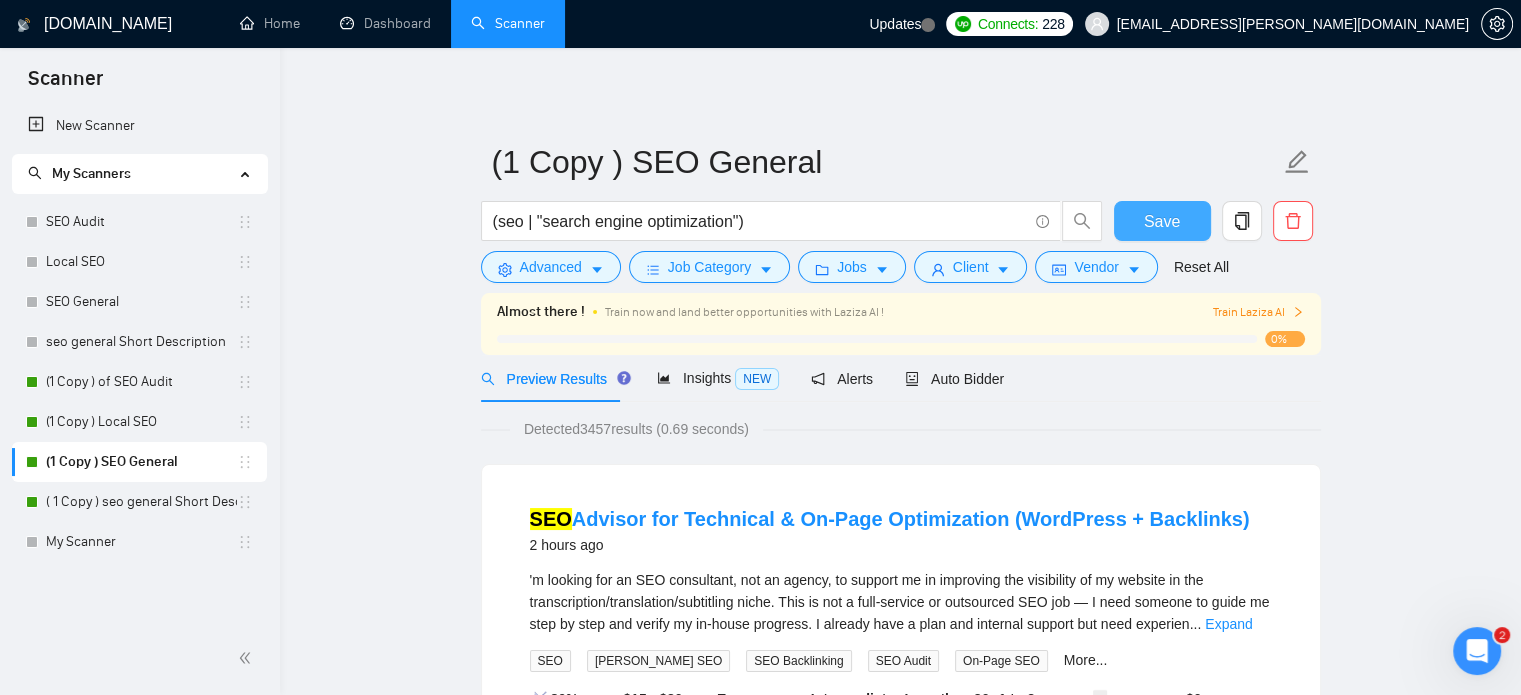 click on "Save" at bounding box center (1162, 221) 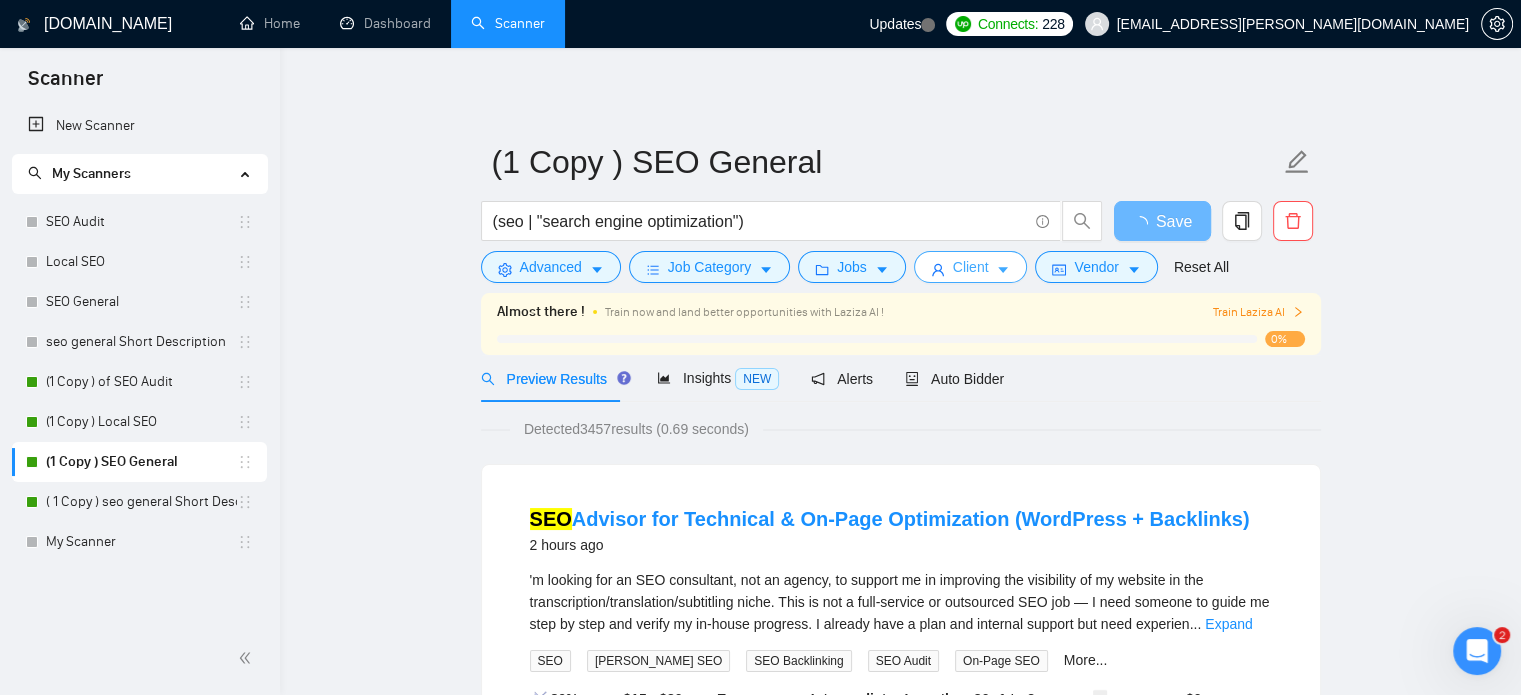 click on "Client" at bounding box center (971, 267) 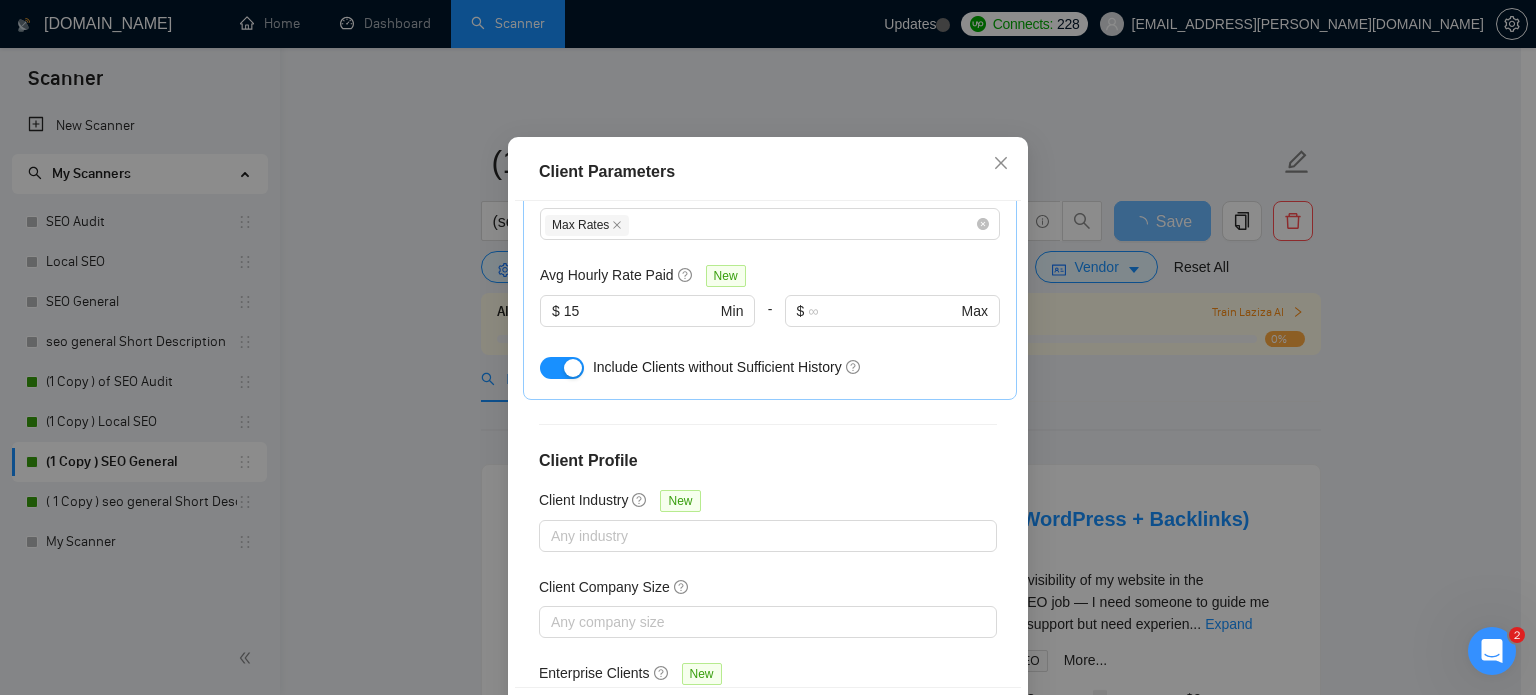 scroll, scrollTop: 816, scrollLeft: 0, axis: vertical 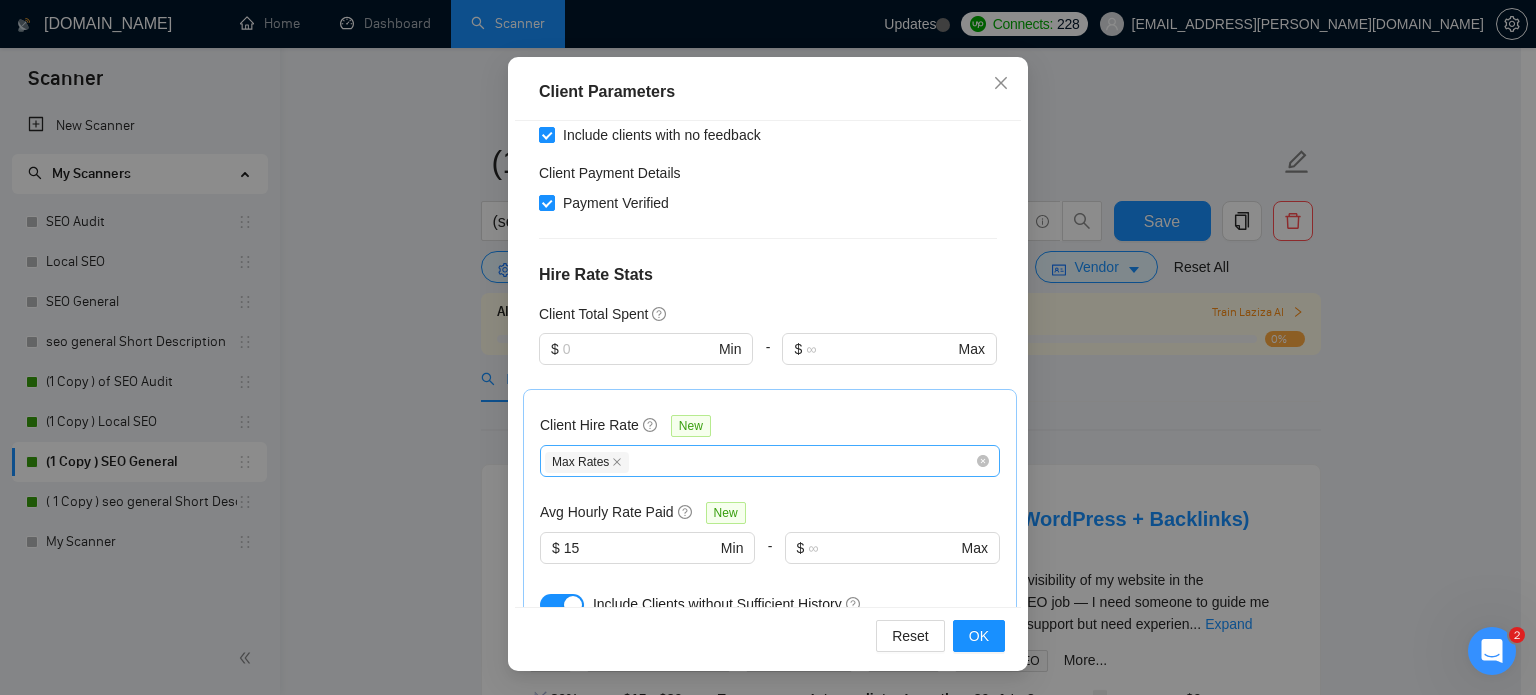 click on "Max Rates" at bounding box center (760, 461) 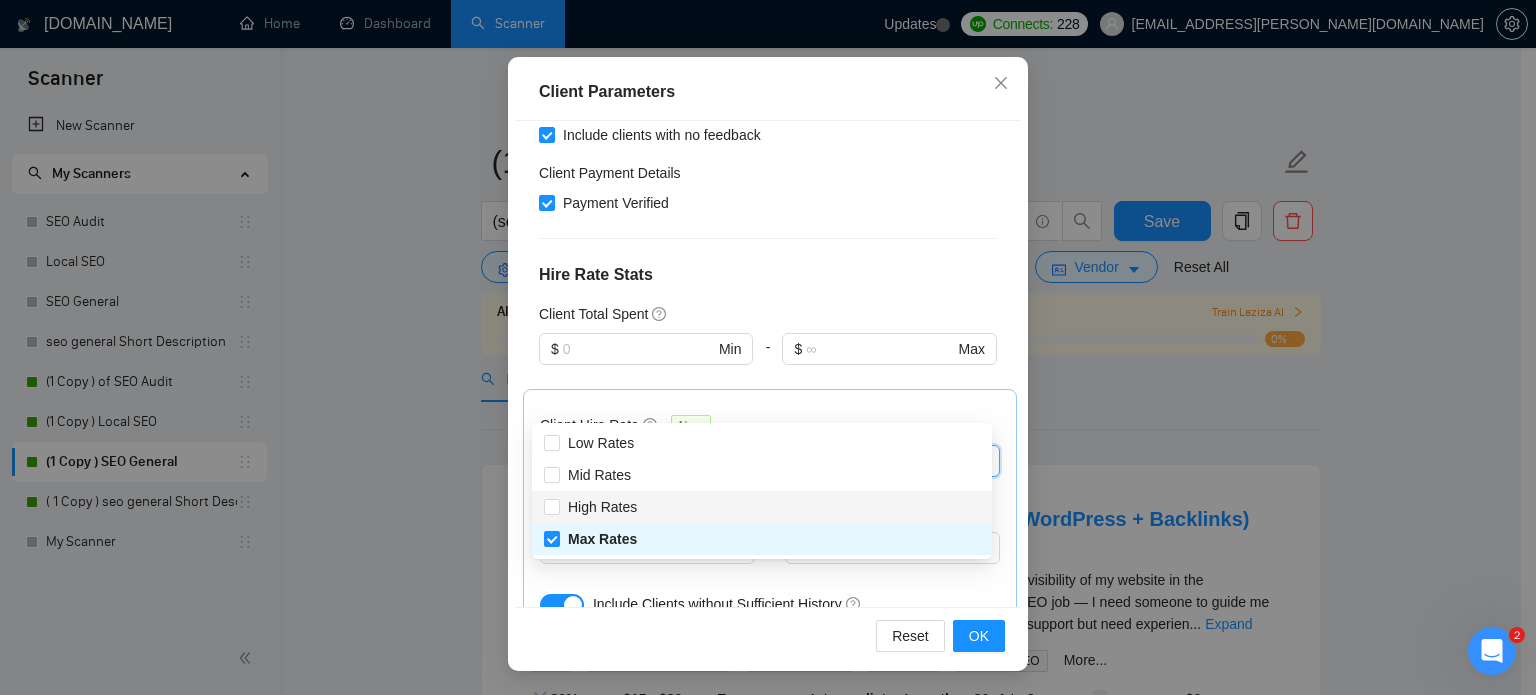click on "High Rates" at bounding box center [762, 507] 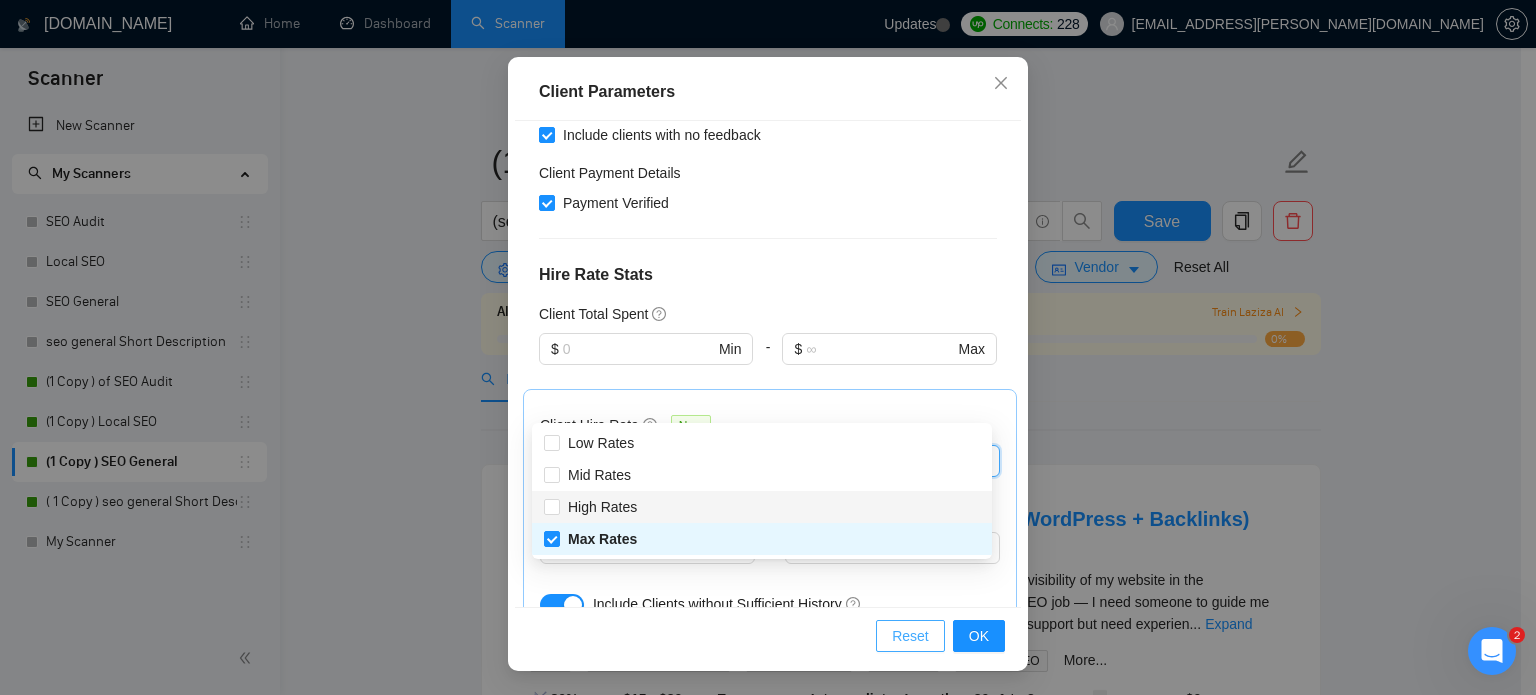checkbox on "true" 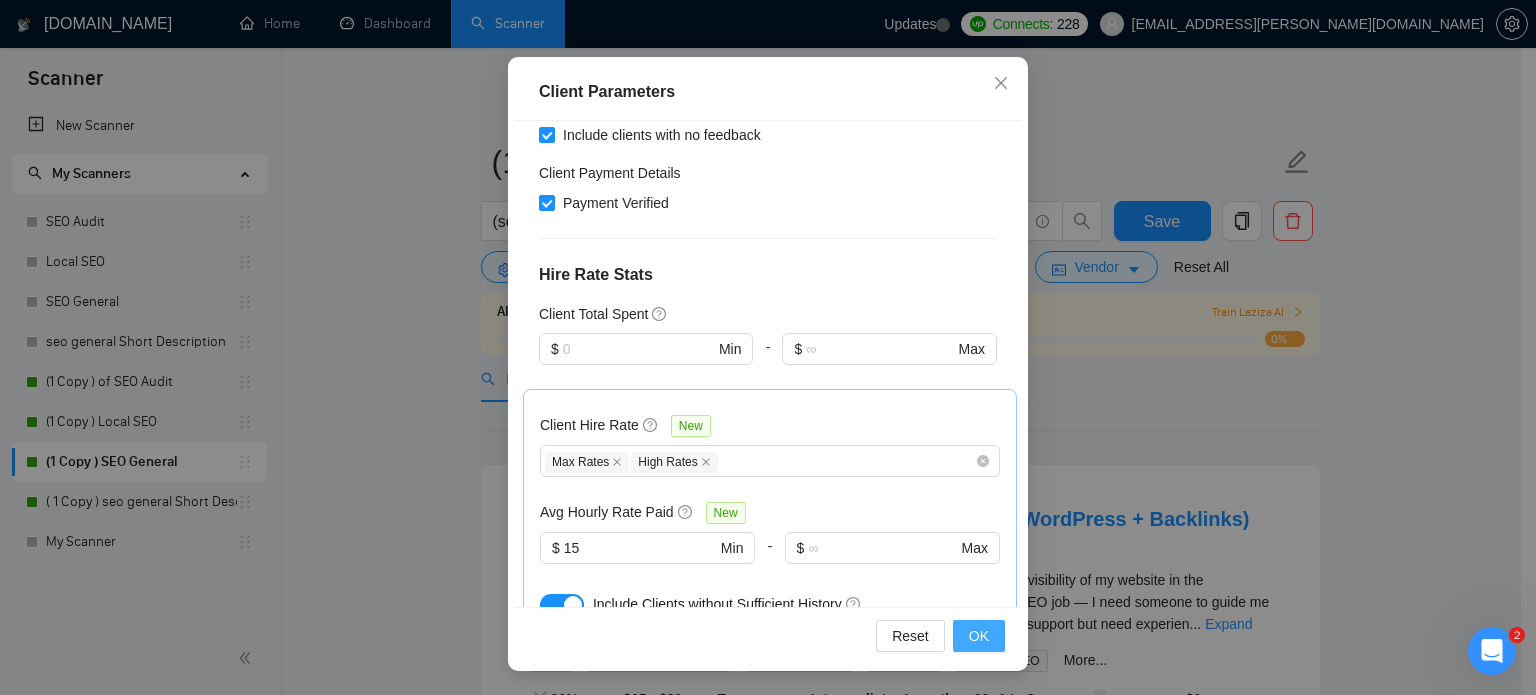 click on "OK" at bounding box center [979, 636] 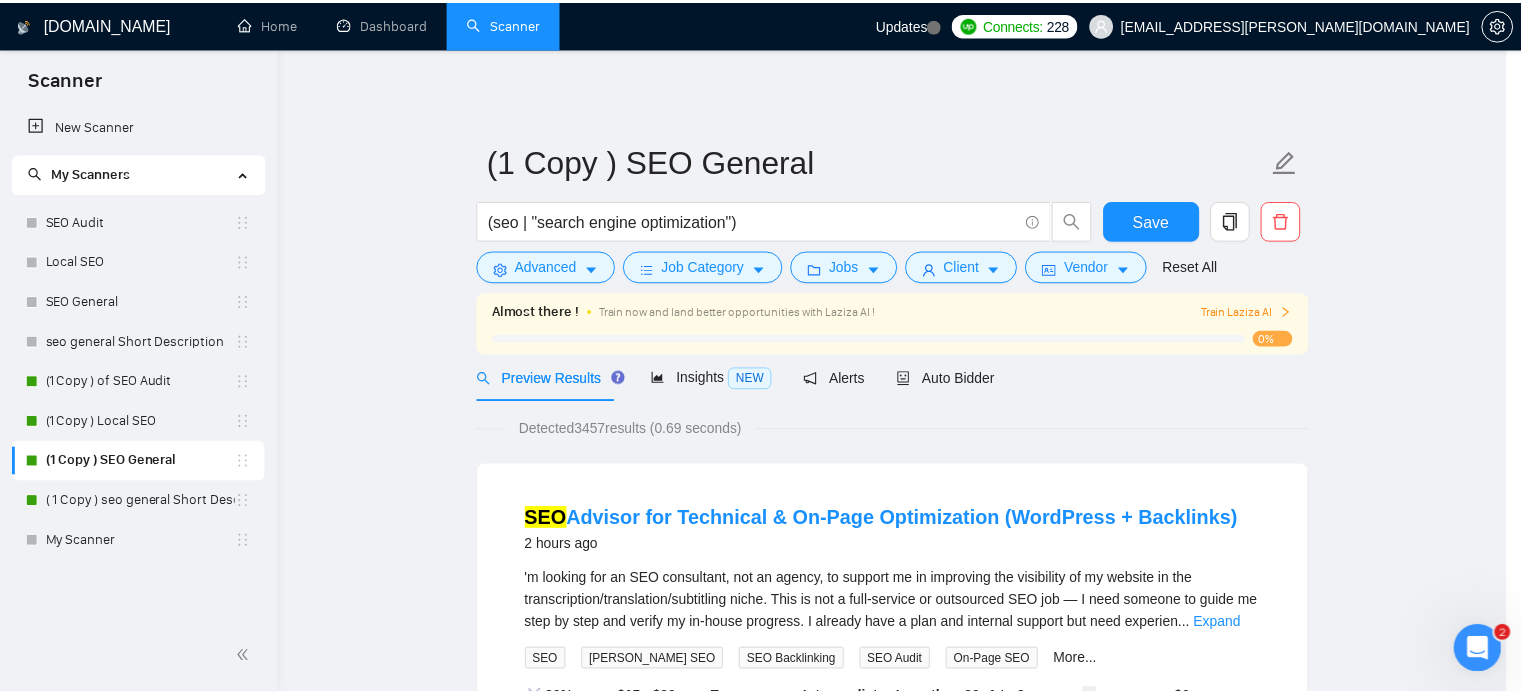 scroll, scrollTop: 63, scrollLeft: 0, axis: vertical 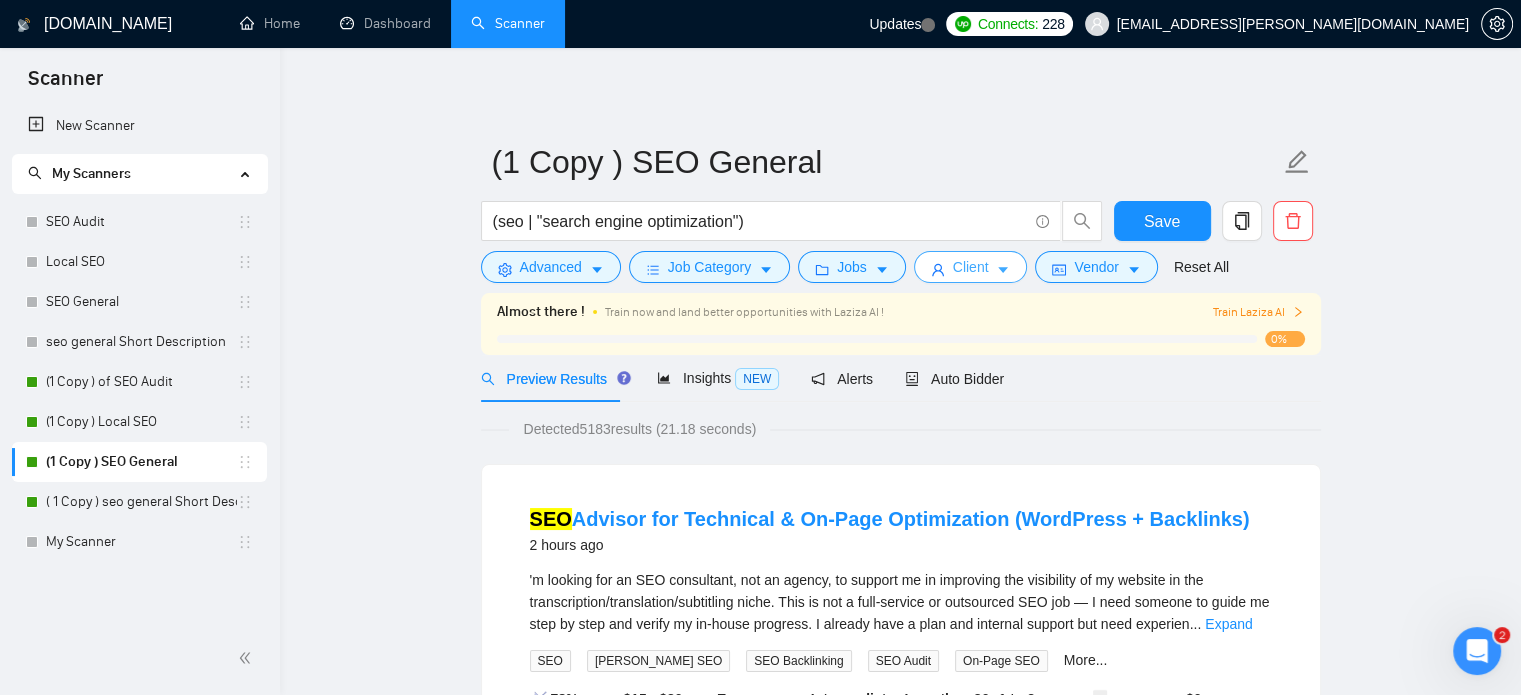 click on "Client" at bounding box center [971, 267] 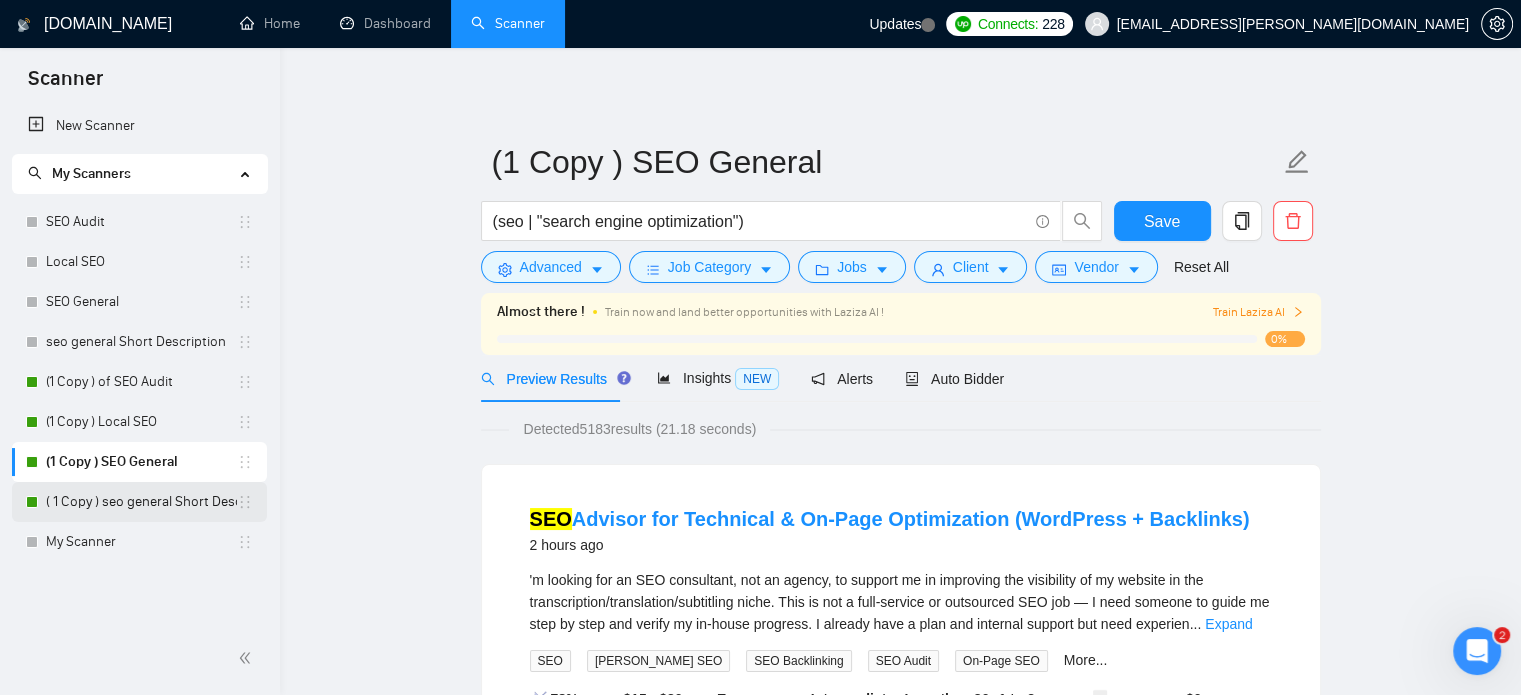 click on "( 1 Copy ) seo general Short Description" at bounding box center (141, 502) 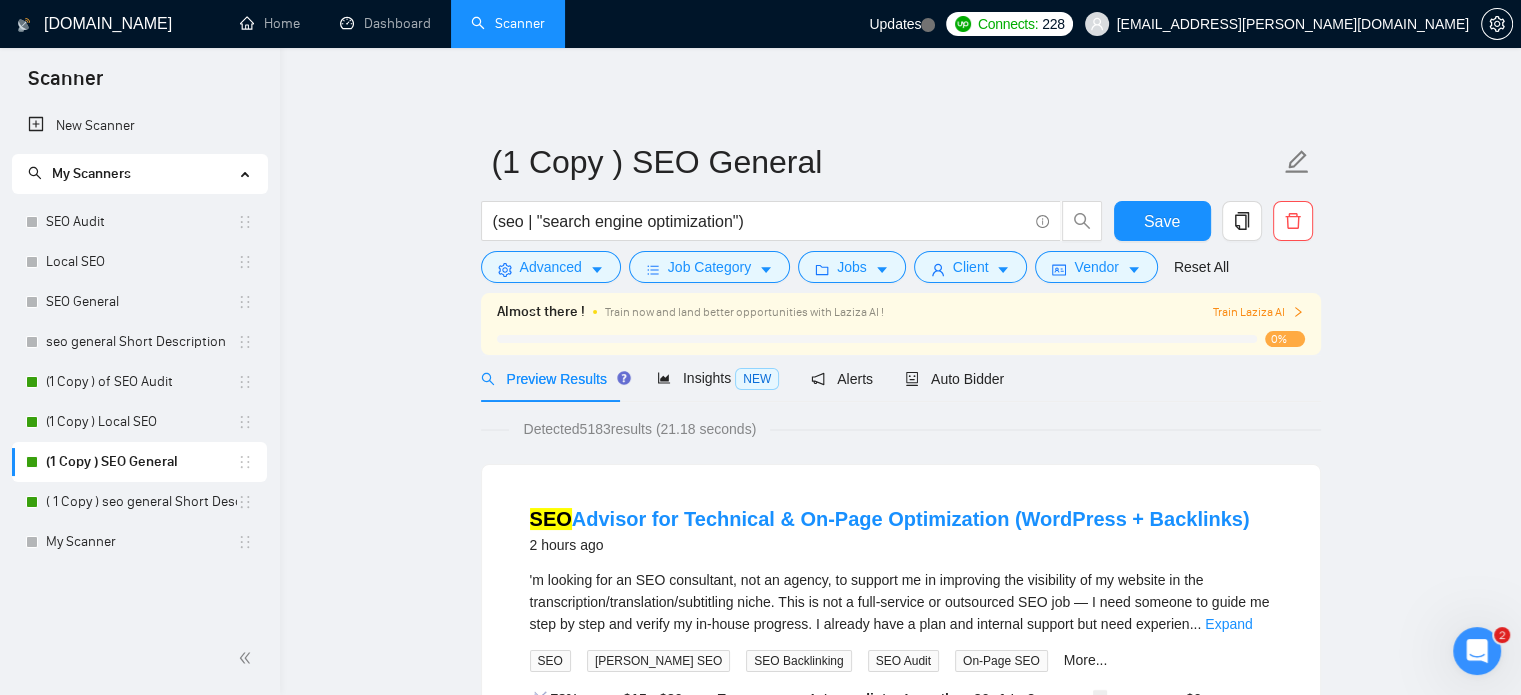 click on "(1 Copy ) SEO General (seo | "search engine optimization") Save Advanced   Job Category   Jobs   Client   Vendor   Reset All Almost there ! Train now and land better opportunities with Laziza AI ! Train Laziza AI 0% Preview Results Insights NEW Alerts Auto Bidder Detected   5183  results   (21.18 seconds) SEO  Advisor for Technical & On-Page Optimization (WordPress + Backlinks) 2 hours ago 'm looking for an SEO consultant, not an agency, to support me in improving the visibility of my website in the transcription/translation/subtitling niche.
This is not a full-service or outsourced SEO job — I need someone to guide me step by step and verify my in-house progress. I already have a plan and internal support but need experien ... Expand SEO Yoast SEO SEO Backlinking SEO Audit On-Page SEO More... 📡   78% GigRadar Score   $15 - $30 Hourly Everyone Talent Preference Intermediate Experience Level Less than 30 hrs/week Hourly Load 1 to 3 months Duration   Poland Country $ 0 Total Spent $0.00 Avg Rate Paid -" at bounding box center [901, 2462] 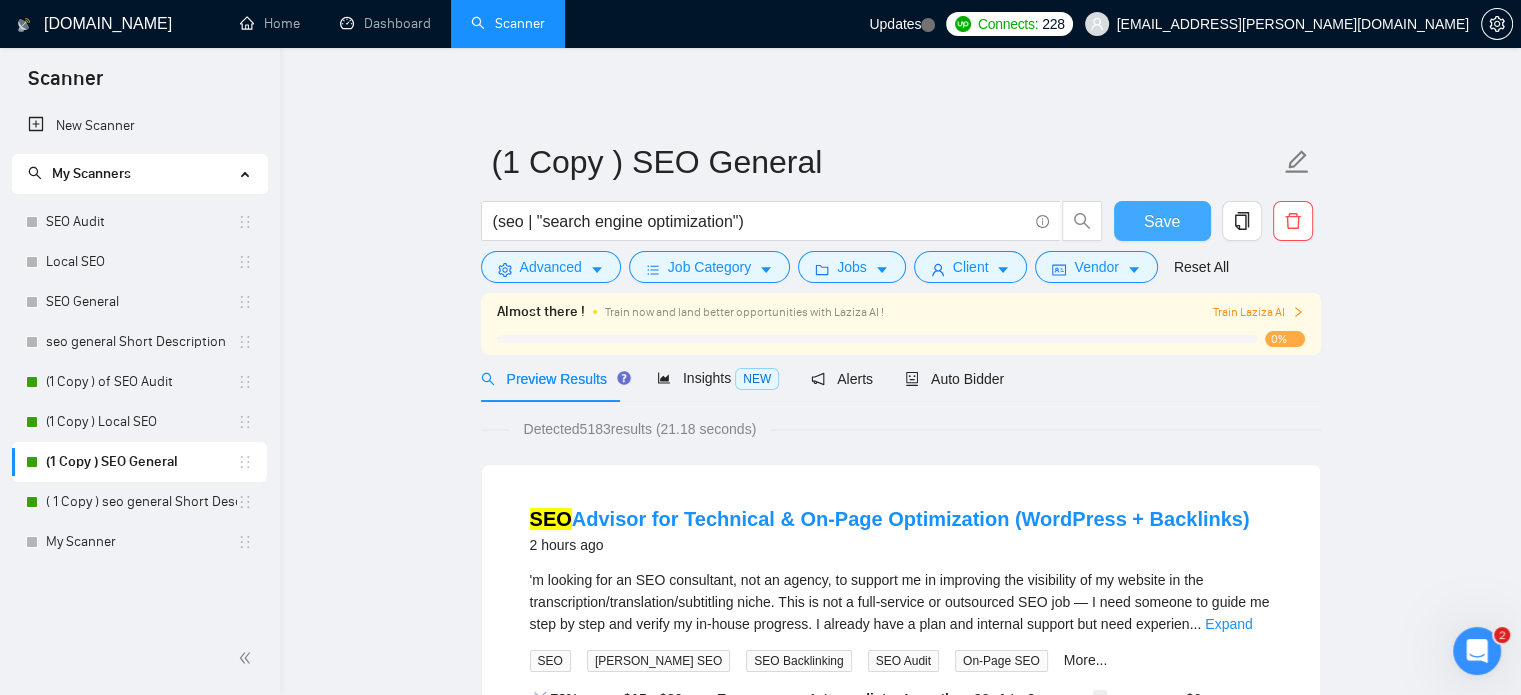 click on "Save" at bounding box center (1162, 221) 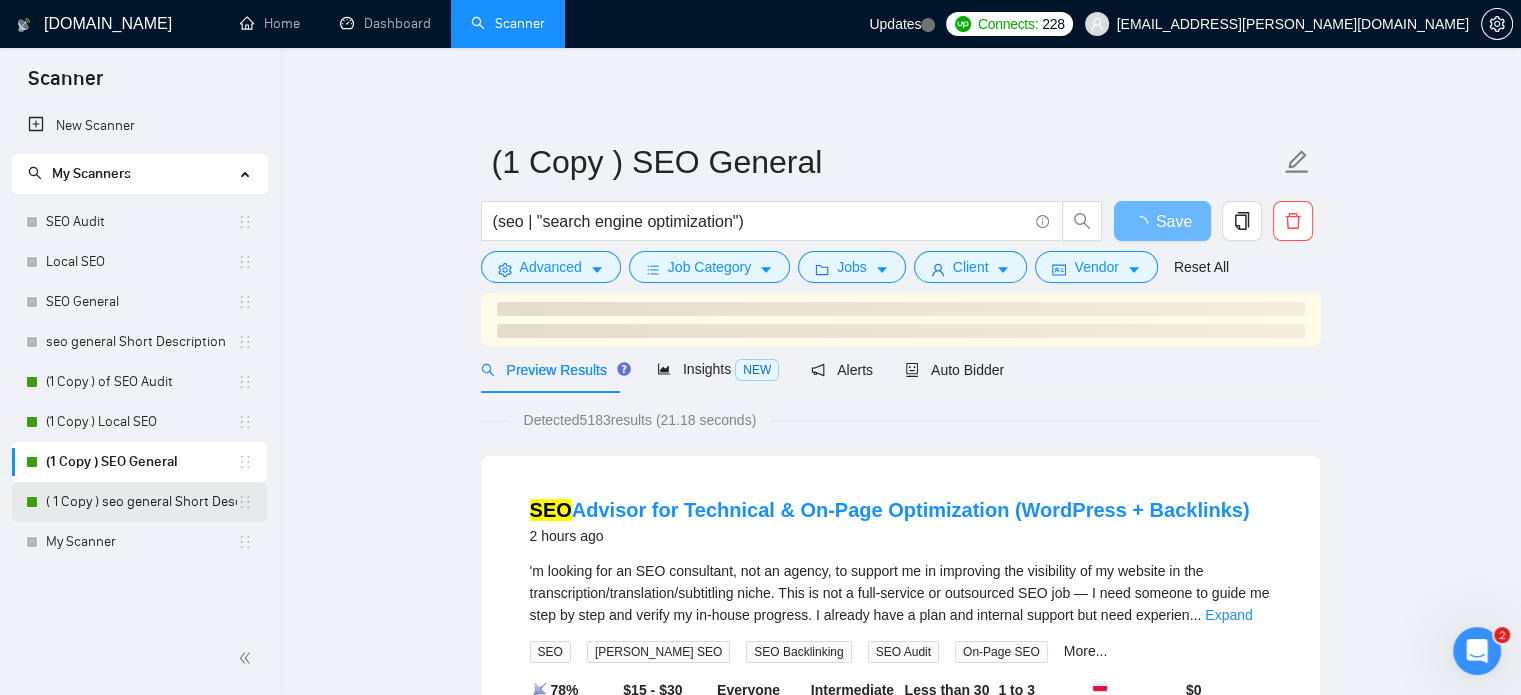 click on "( 1 Copy ) seo general Short Description" at bounding box center (141, 502) 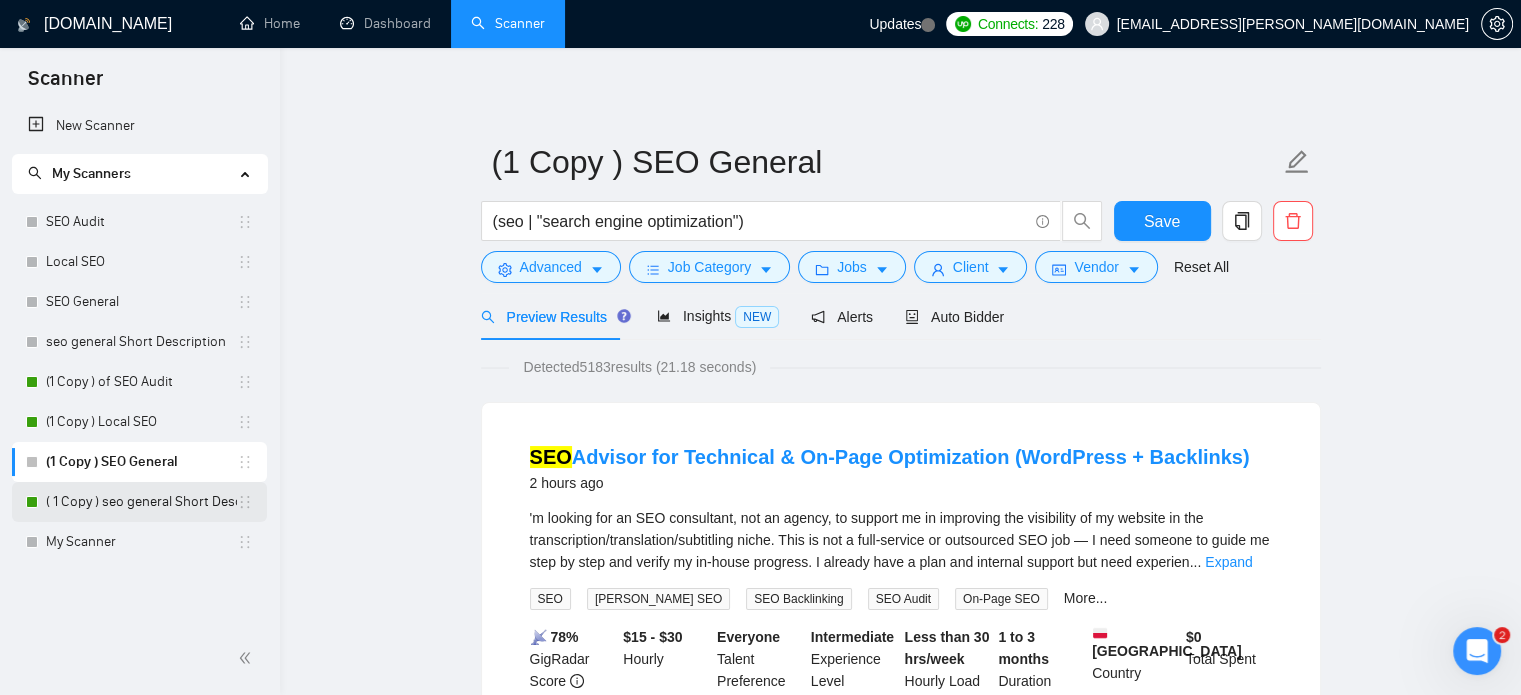 click on "( 1 Copy ) seo general Short Description" at bounding box center (141, 502) 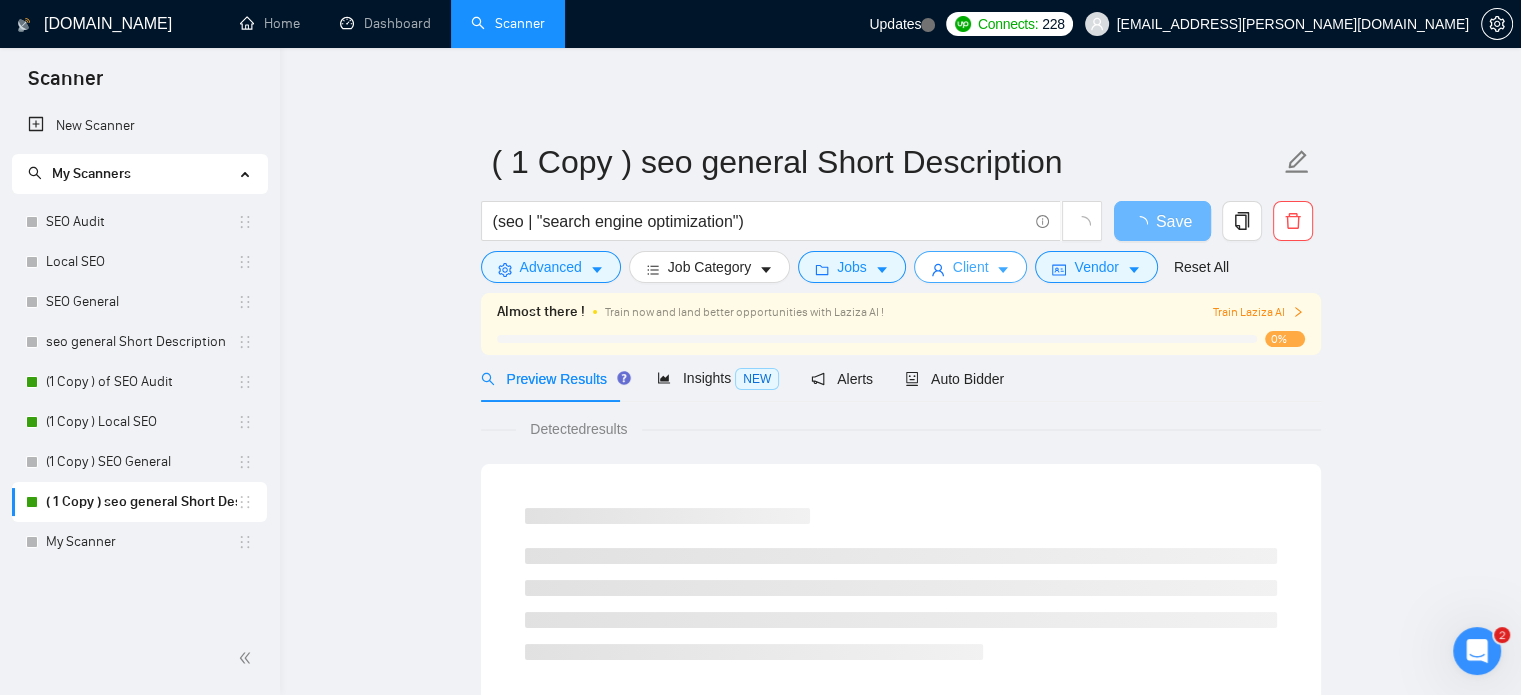 click 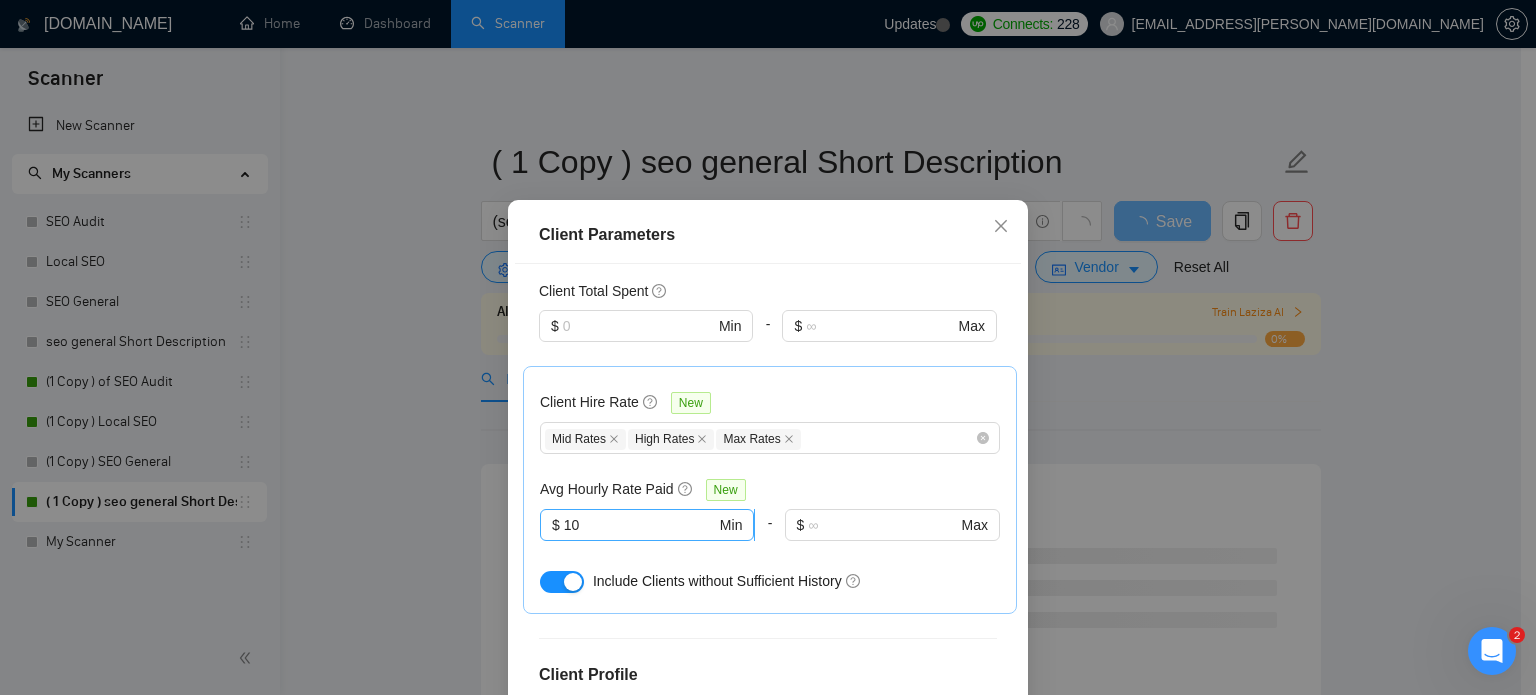 scroll, scrollTop: 612, scrollLeft: 0, axis: vertical 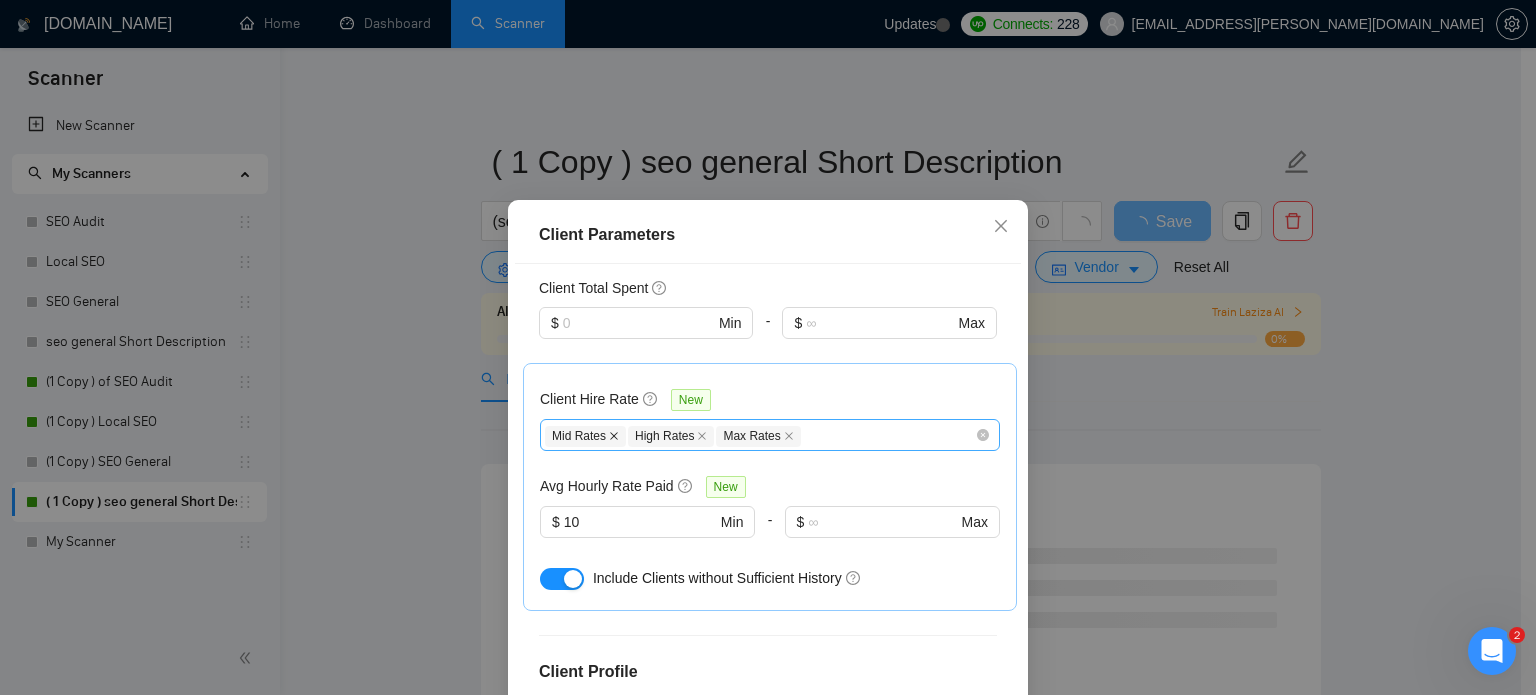 click 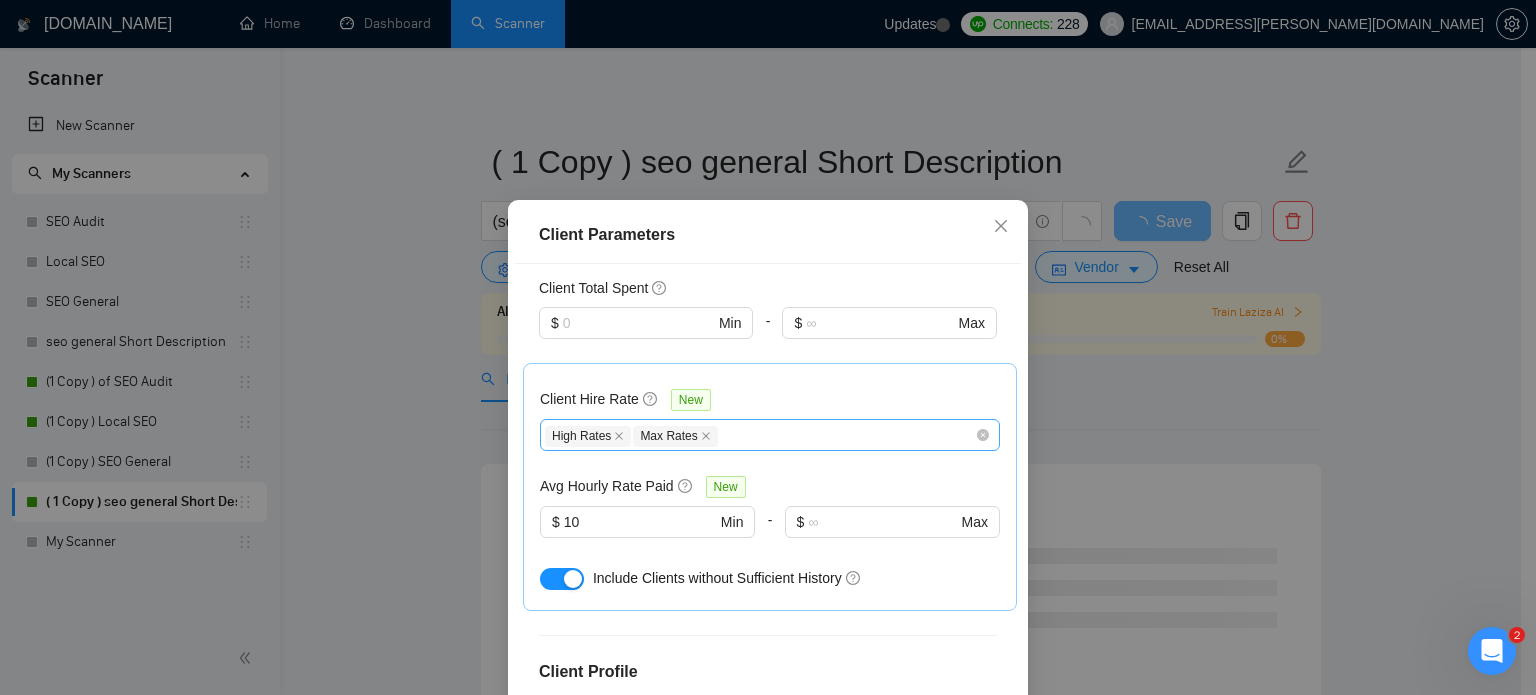 scroll, scrollTop: 143, scrollLeft: 0, axis: vertical 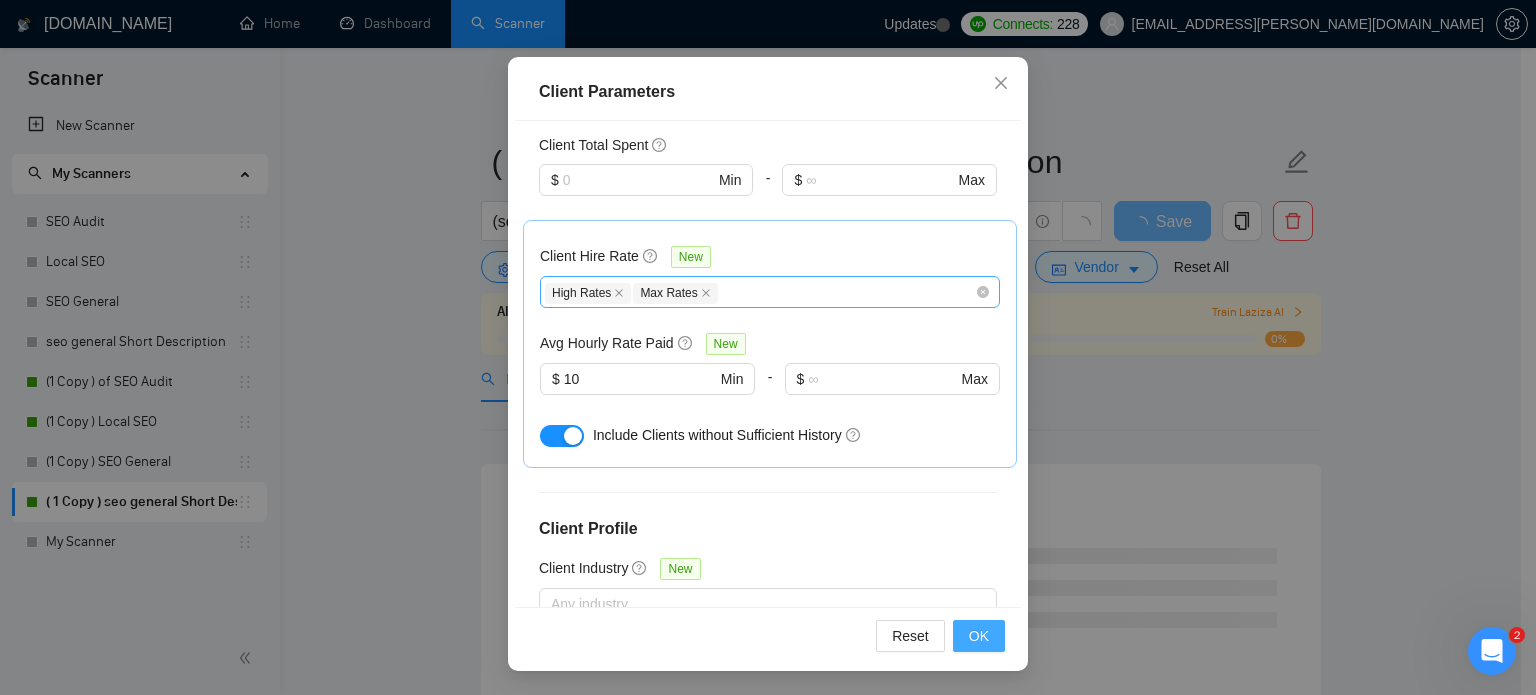 click on "OK" at bounding box center (979, 636) 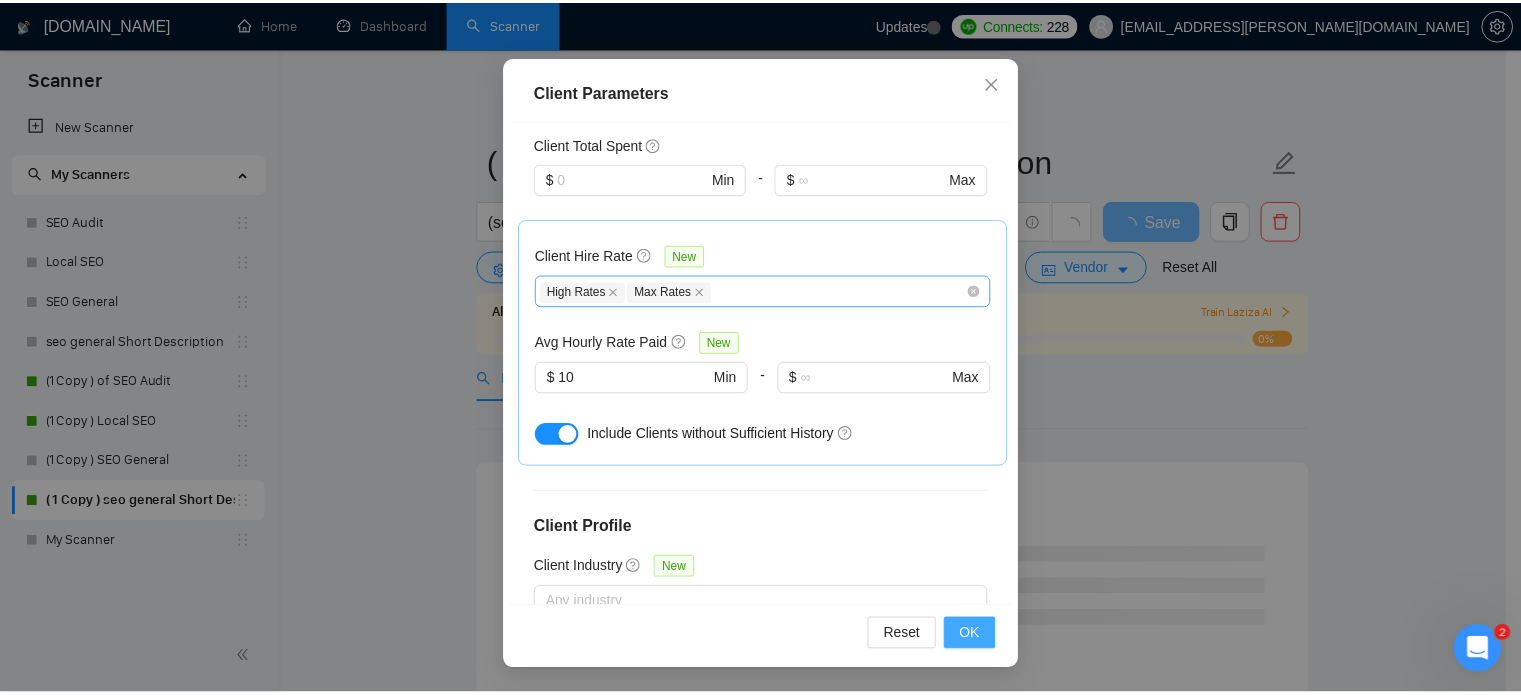 scroll, scrollTop: 63, scrollLeft: 0, axis: vertical 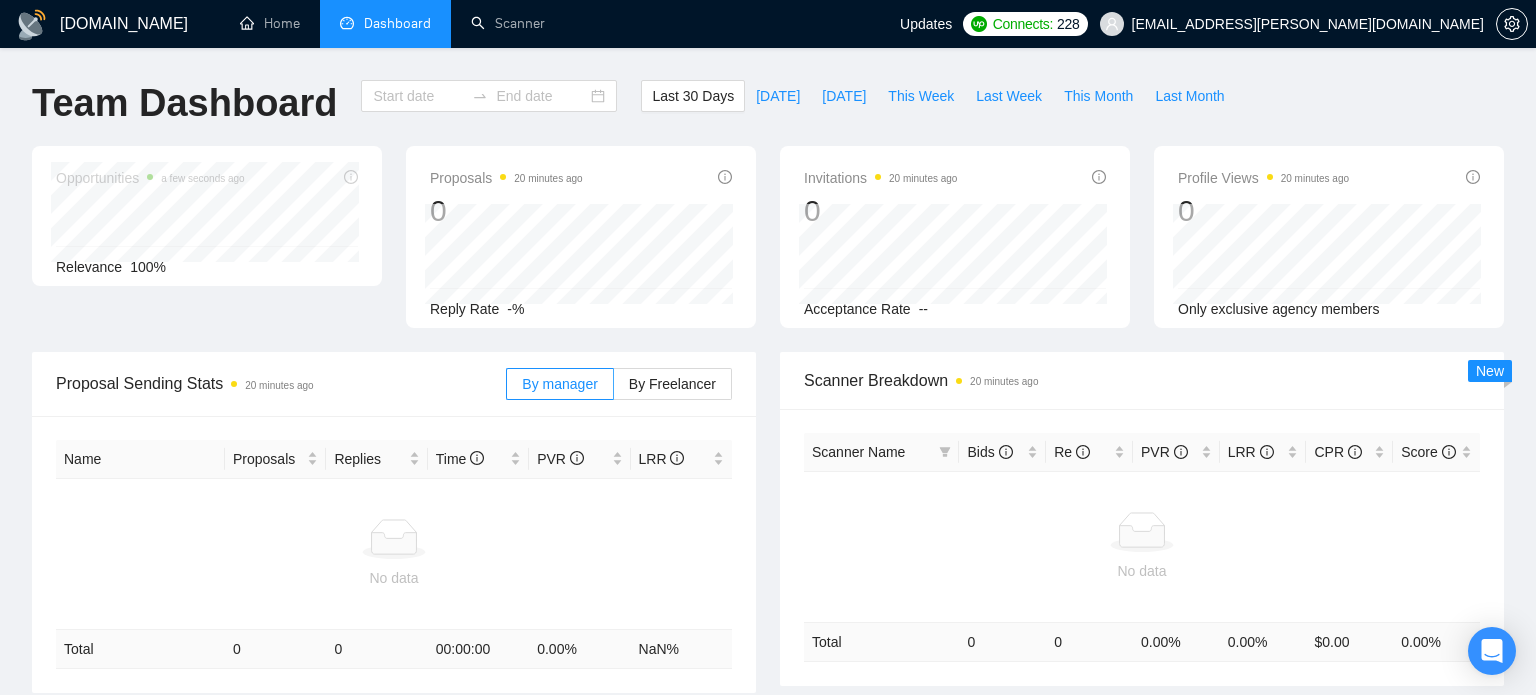 type on "[DATE]" 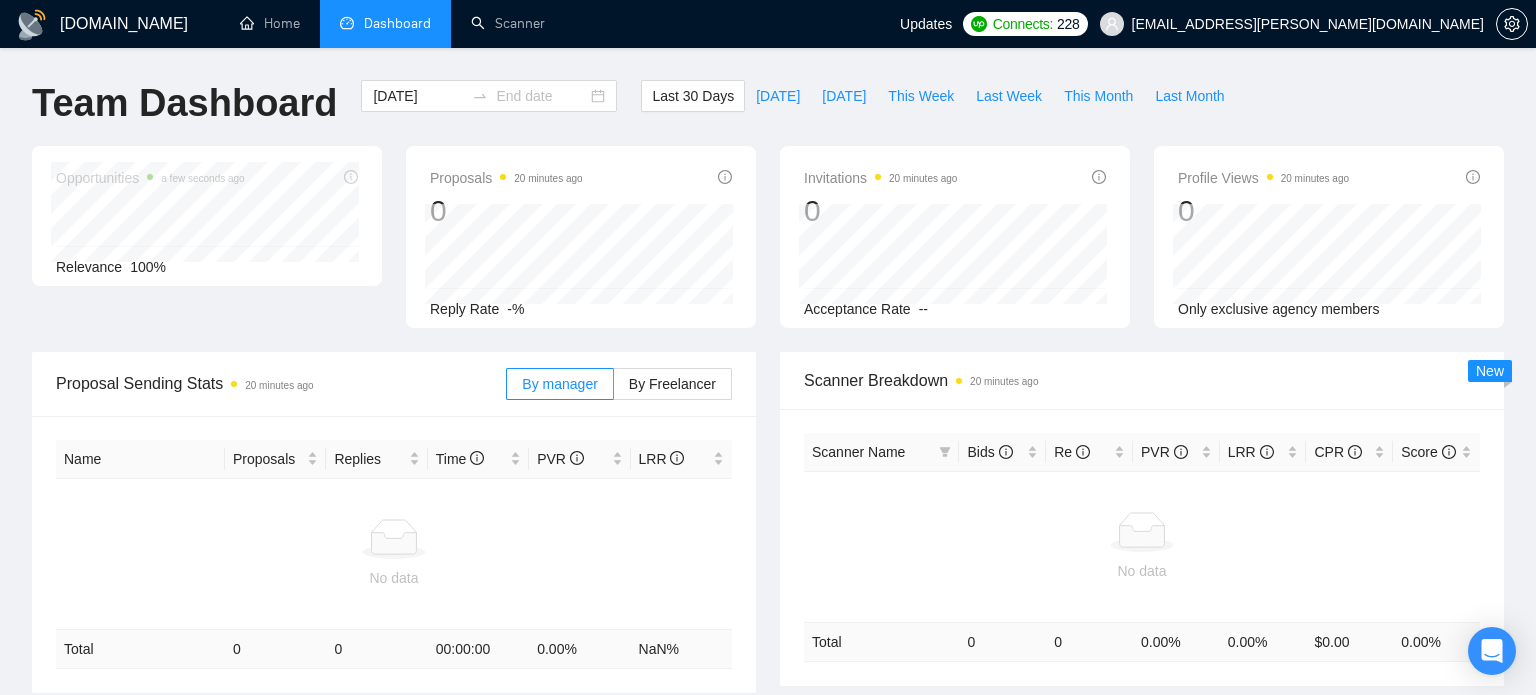 type on "[DATE]" 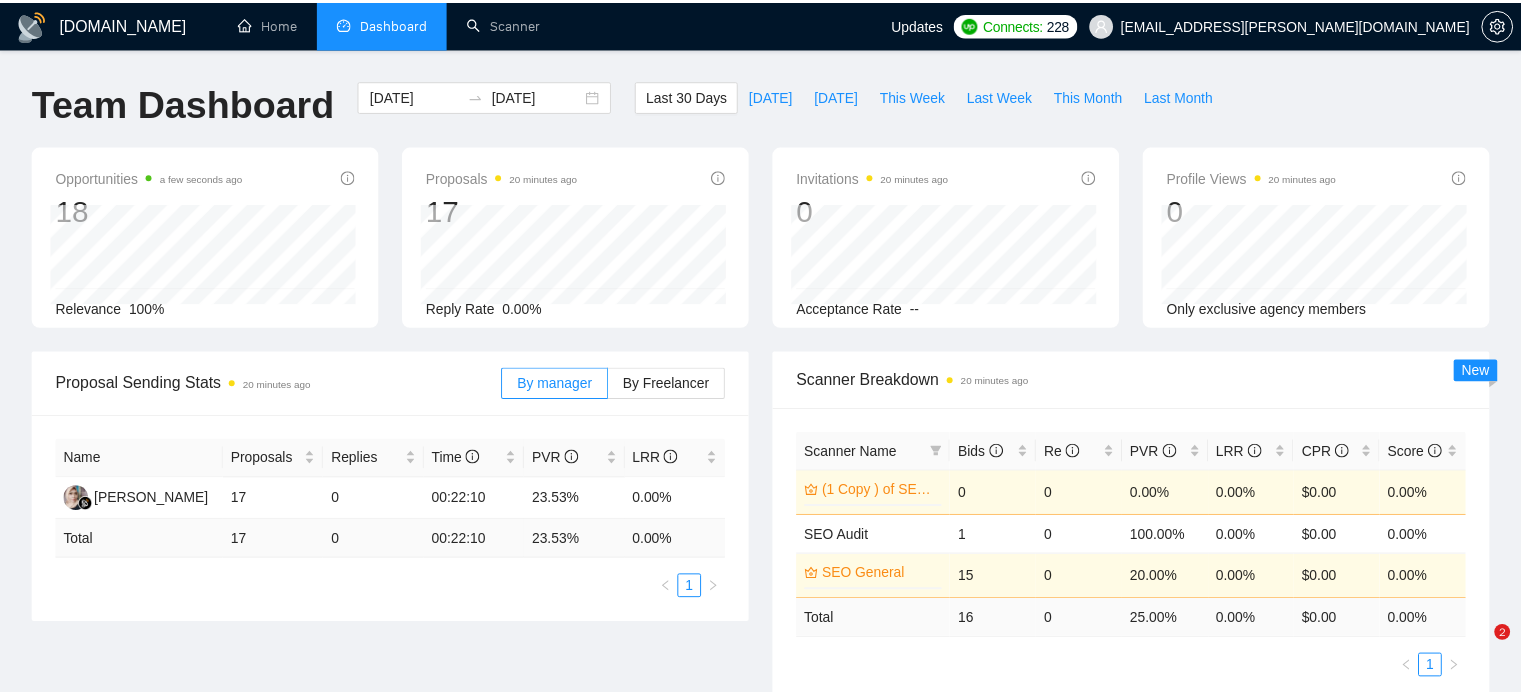 scroll, scrollTop: 0, scrollLeft: 0, axis: both 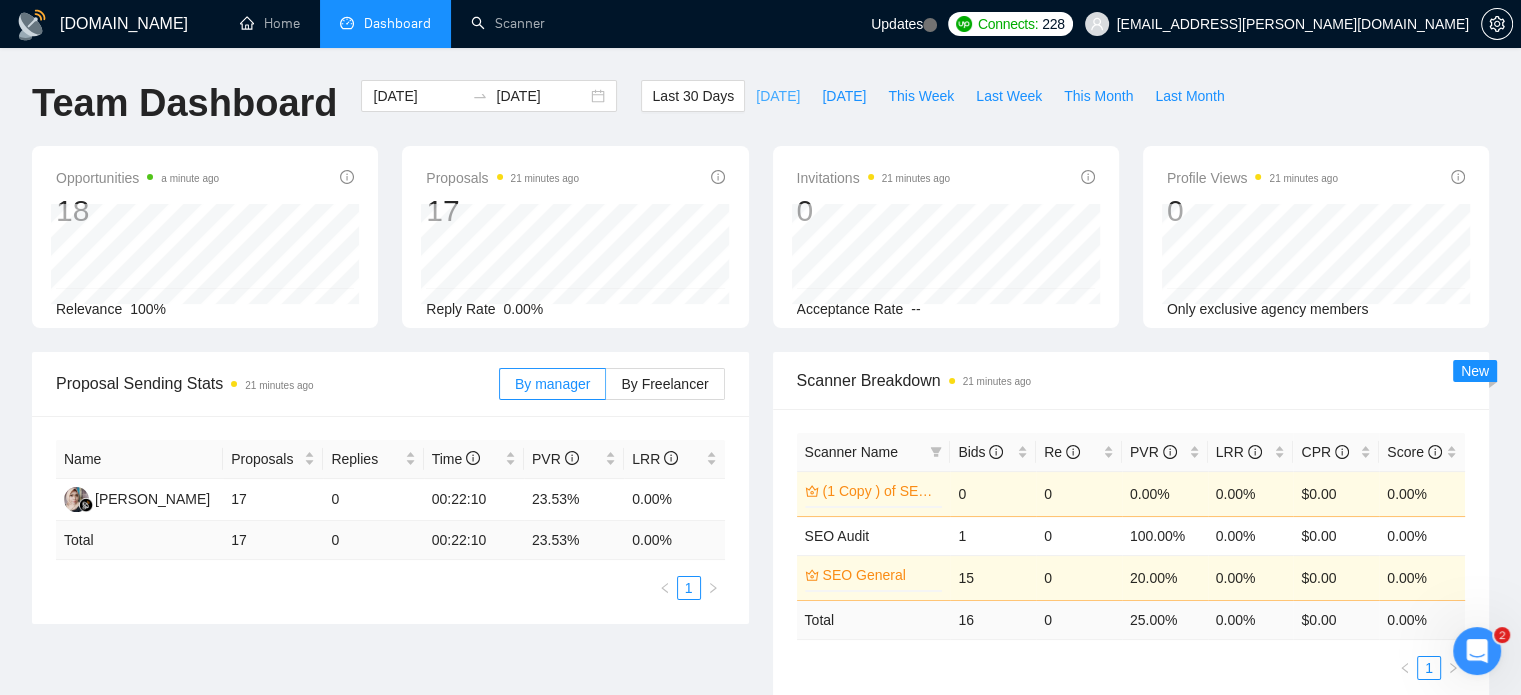 click on "Today" at bounding box center (778, 96) 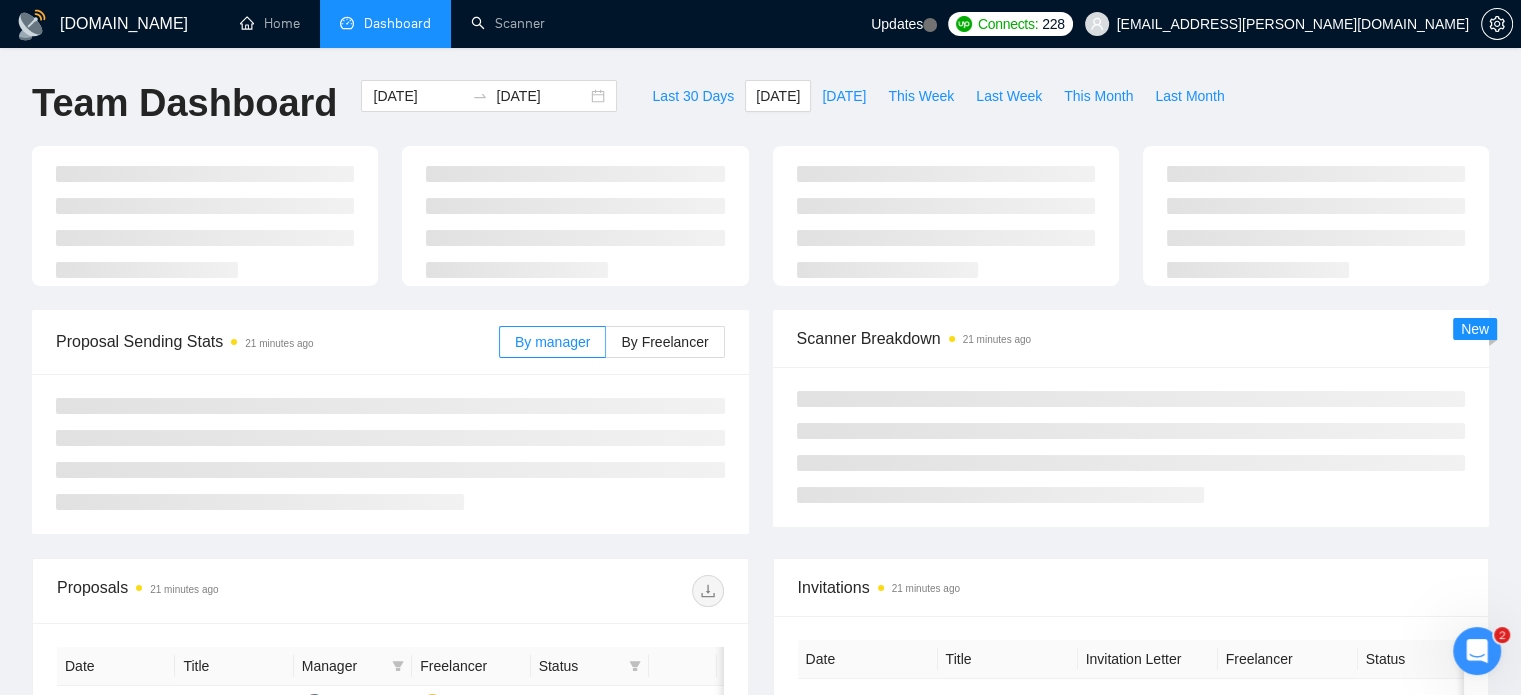 type on "[DATE]" 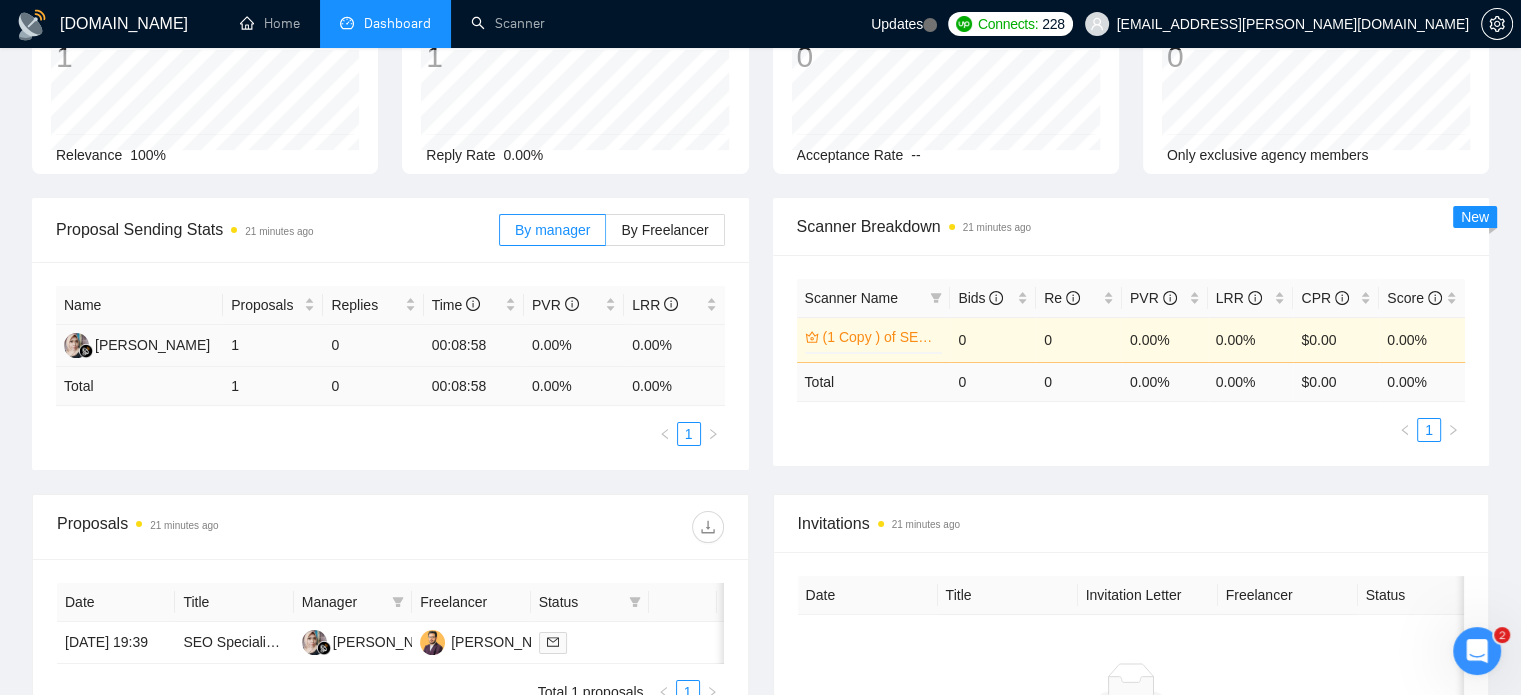 scroll, scrollTop: 0, scrollLeft: 0, axis: both 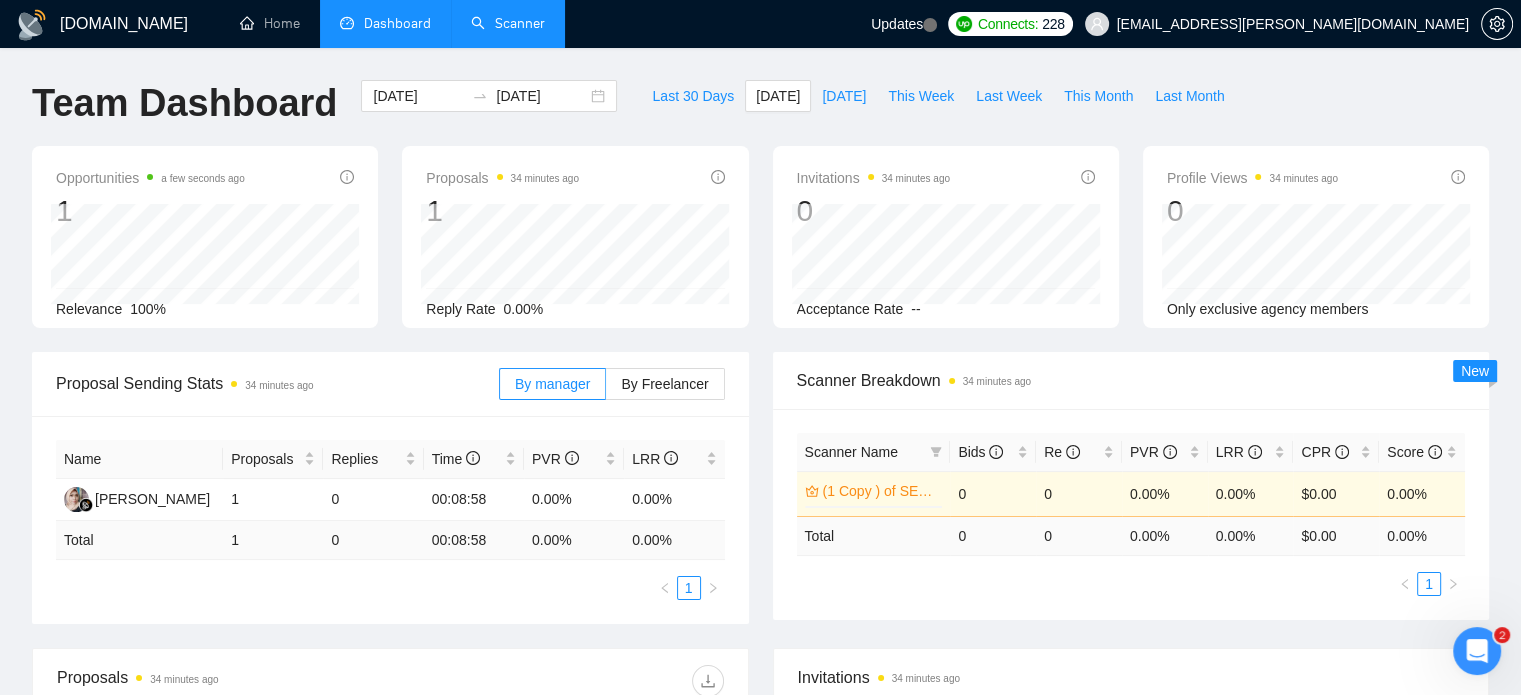 click on "Scanner" at bounding box center [508, 23] 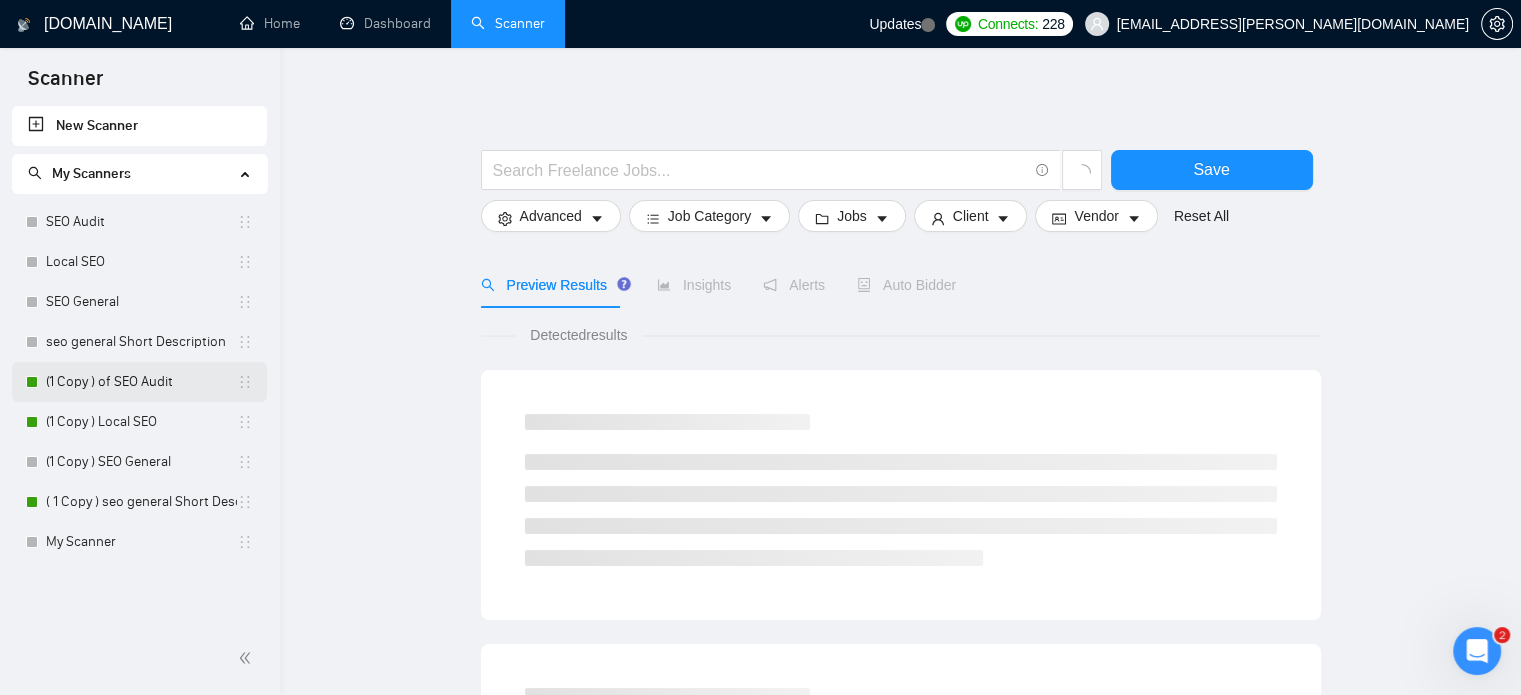 click on "(1 Copy ) of SEO Audit" at bounding box center [141, 382] 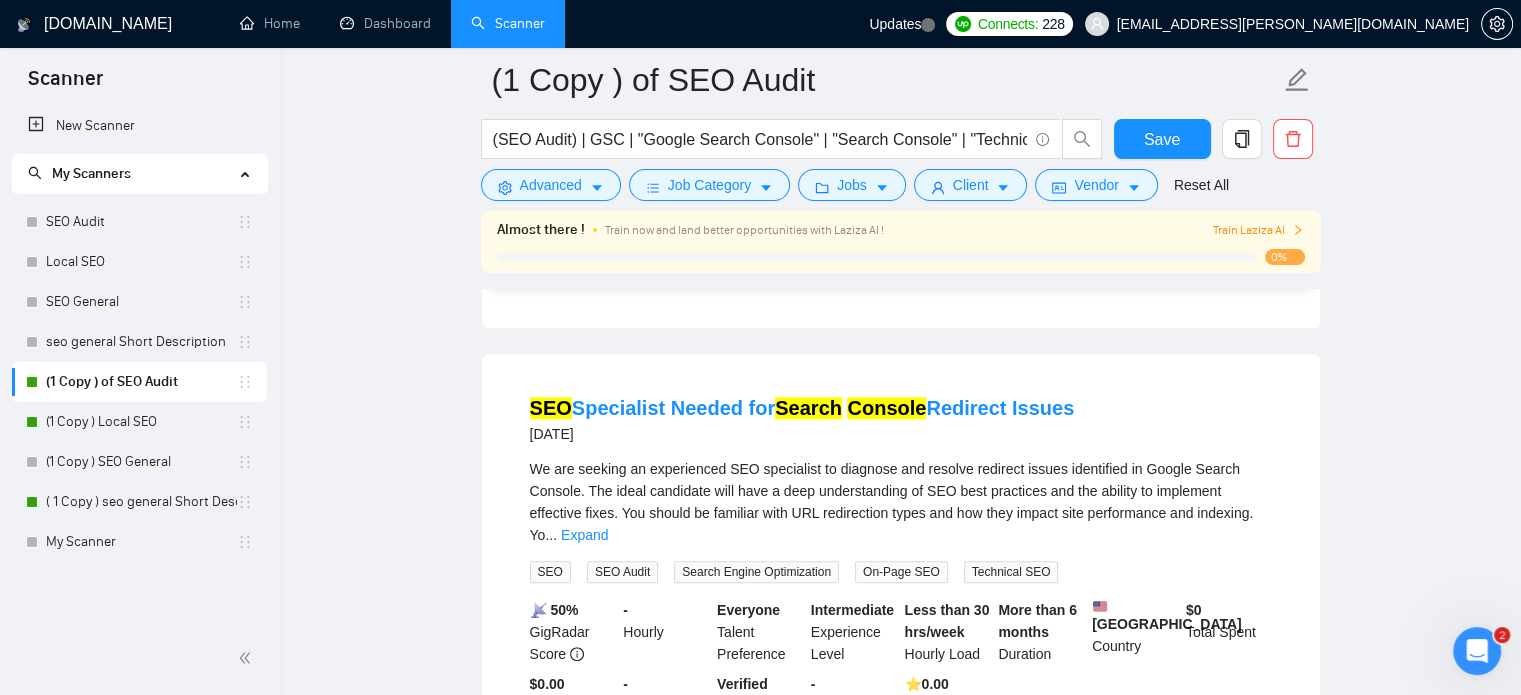 scroll, scrollTop: 1464, scrollLeft: 0, axis: vertical 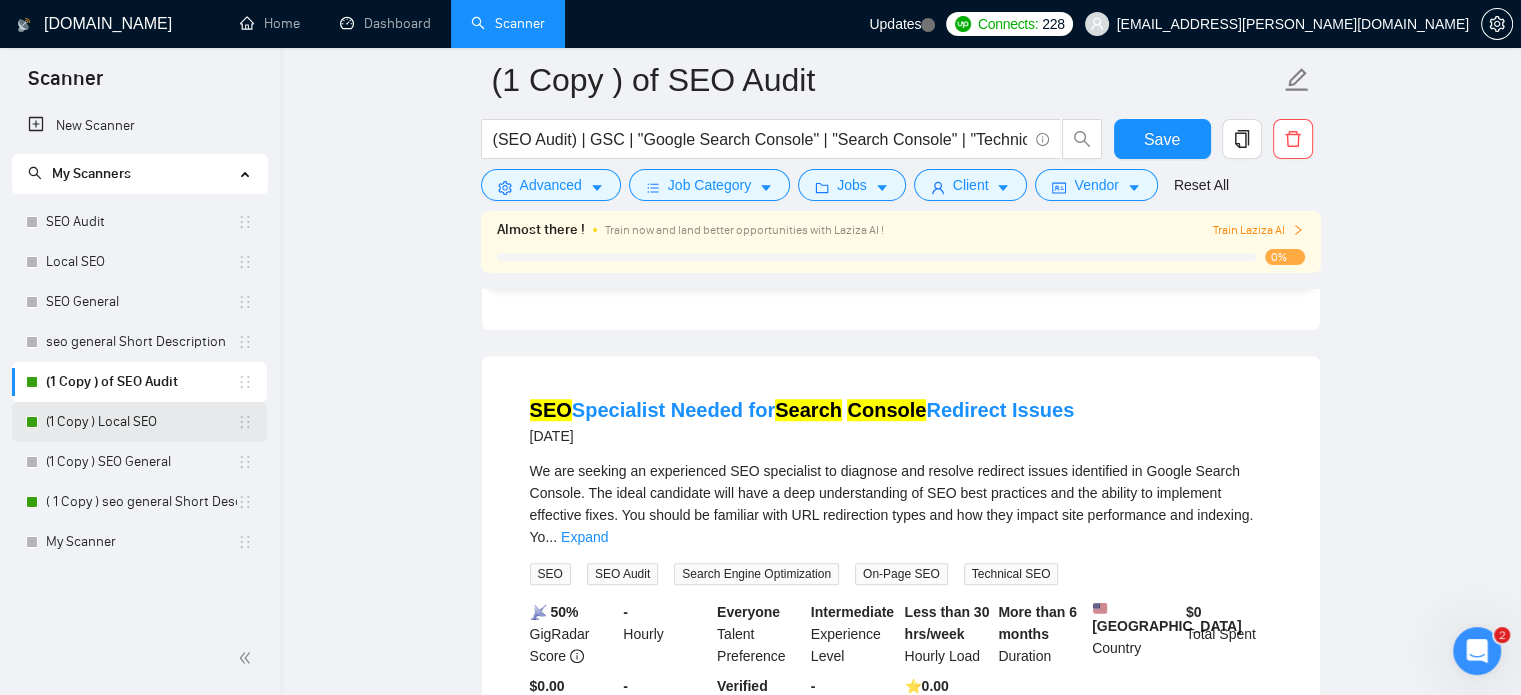 click on "(1 Copy ) Local SEO" at bounding box center (141, 422) 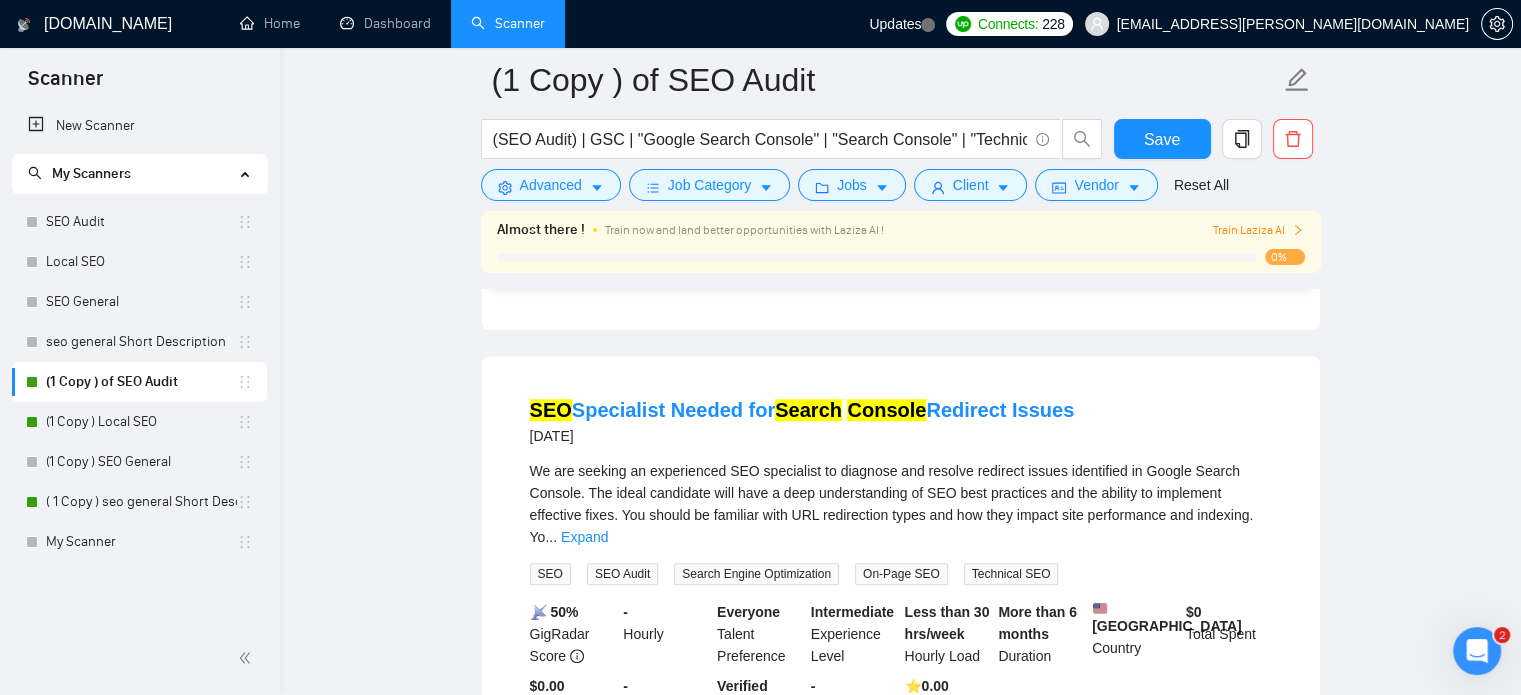 scroll, scrollTop: 1285, scrollLeft: 0, axis: vertical 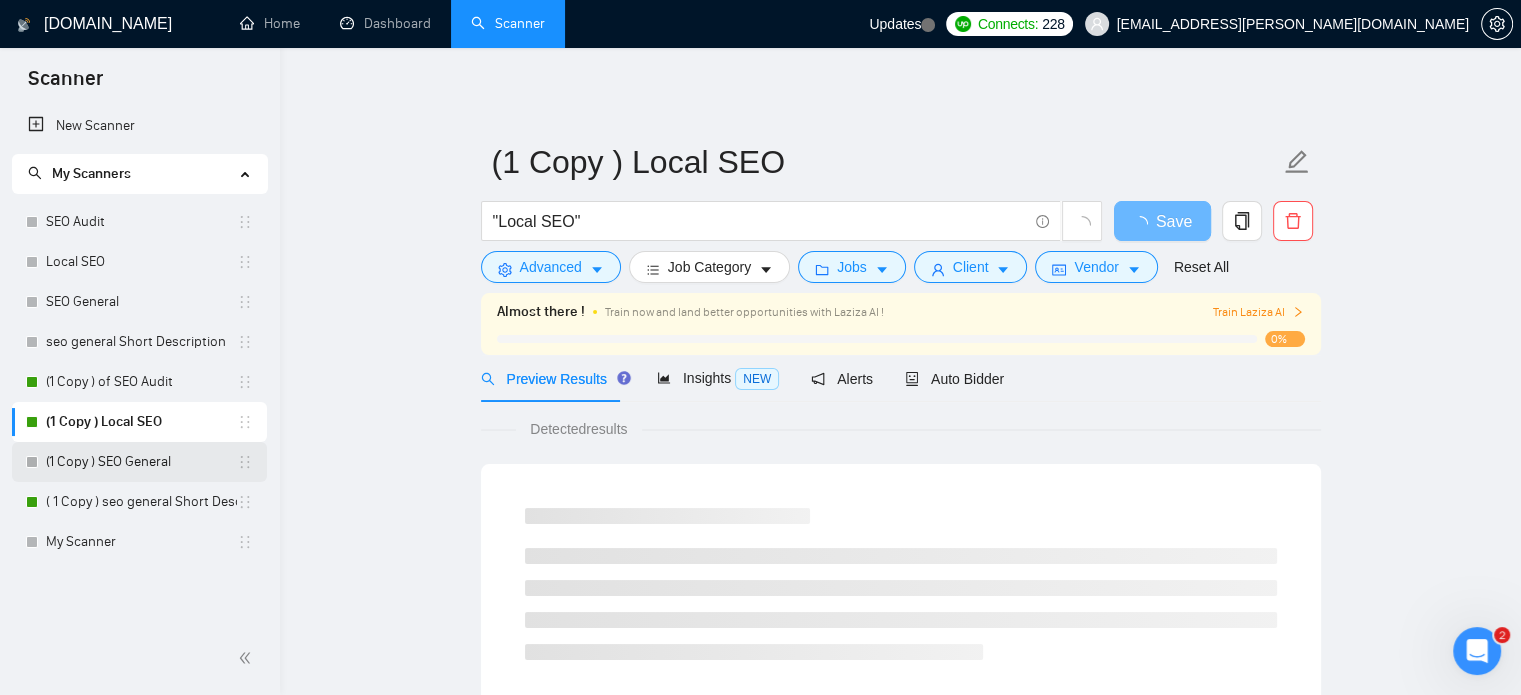 click on "(1 Copy ) SEO General" at bounding box center [141, 462] 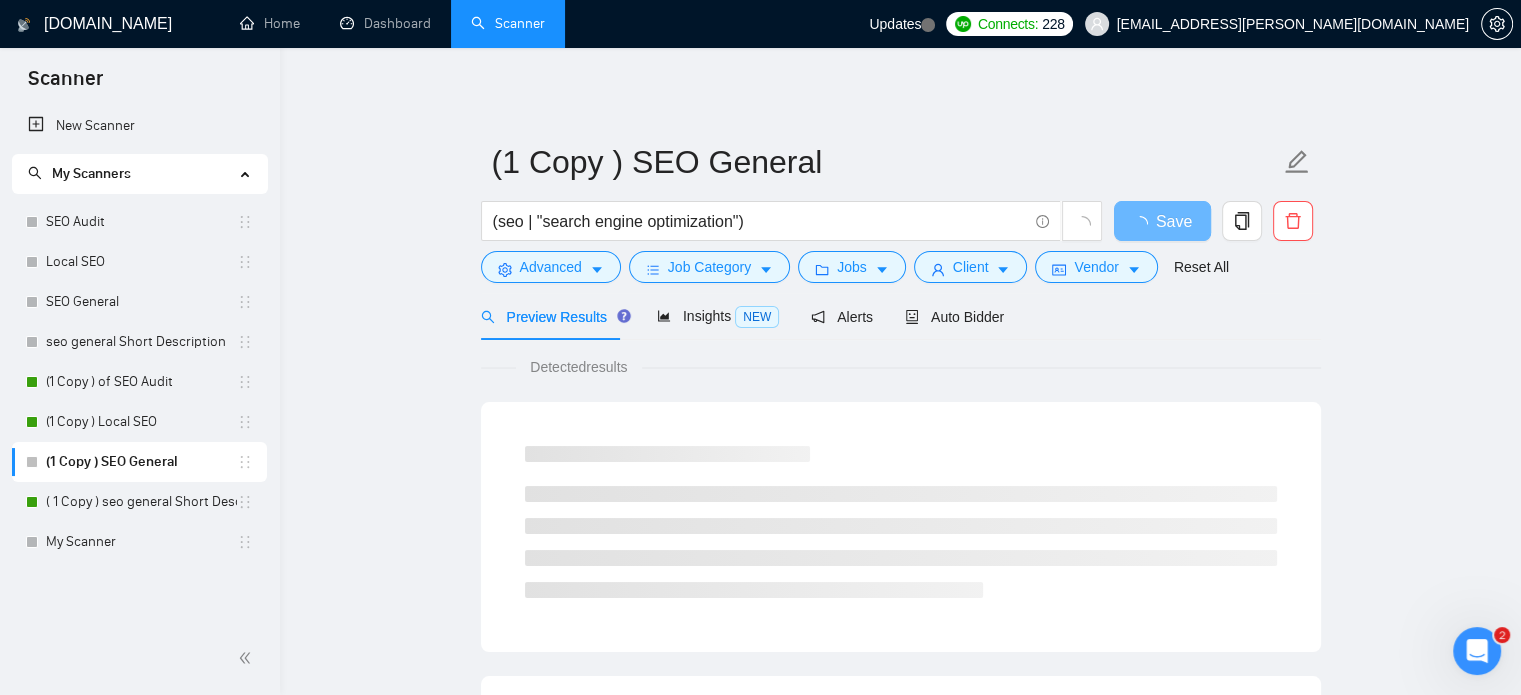 click on "(1 Copy ) SEO General" at bounding box center (141, 462) 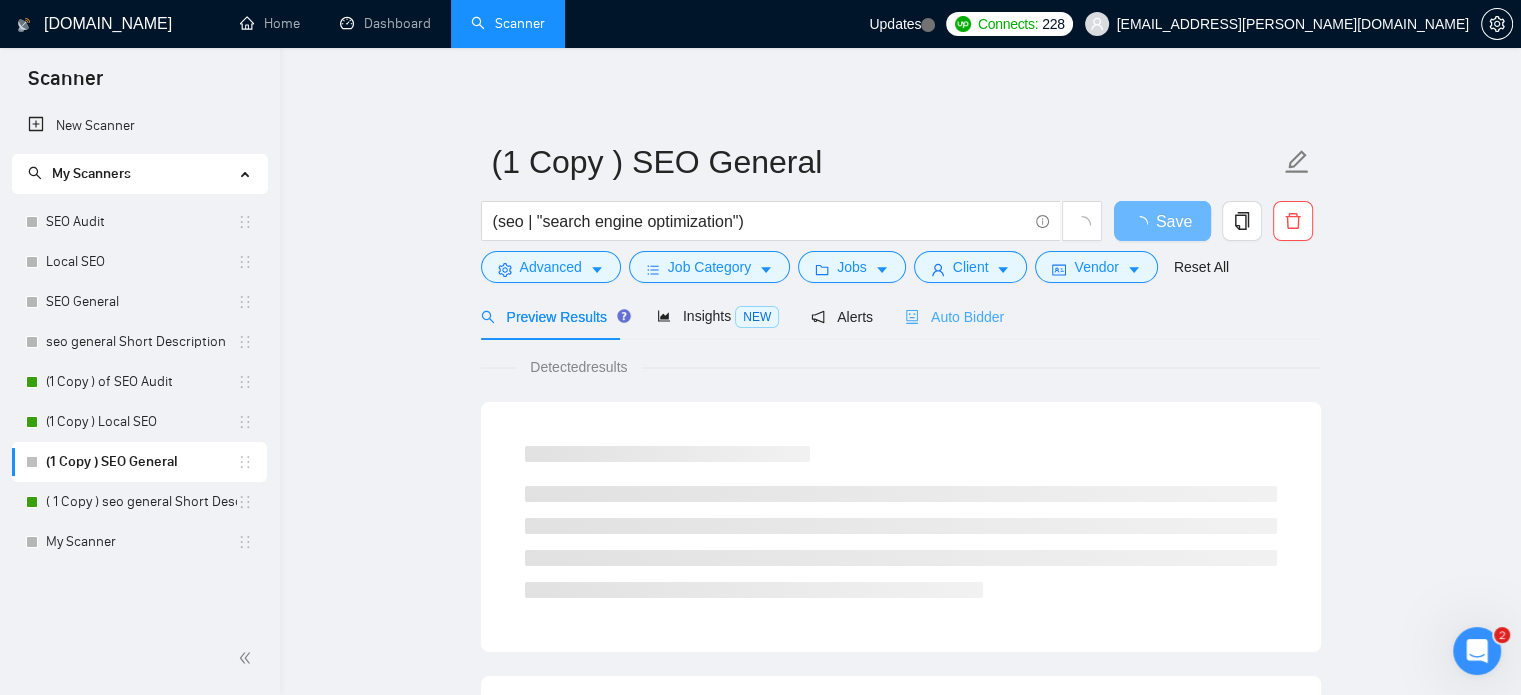 click on "Auto Bidder" at bounding box center (954, 316) 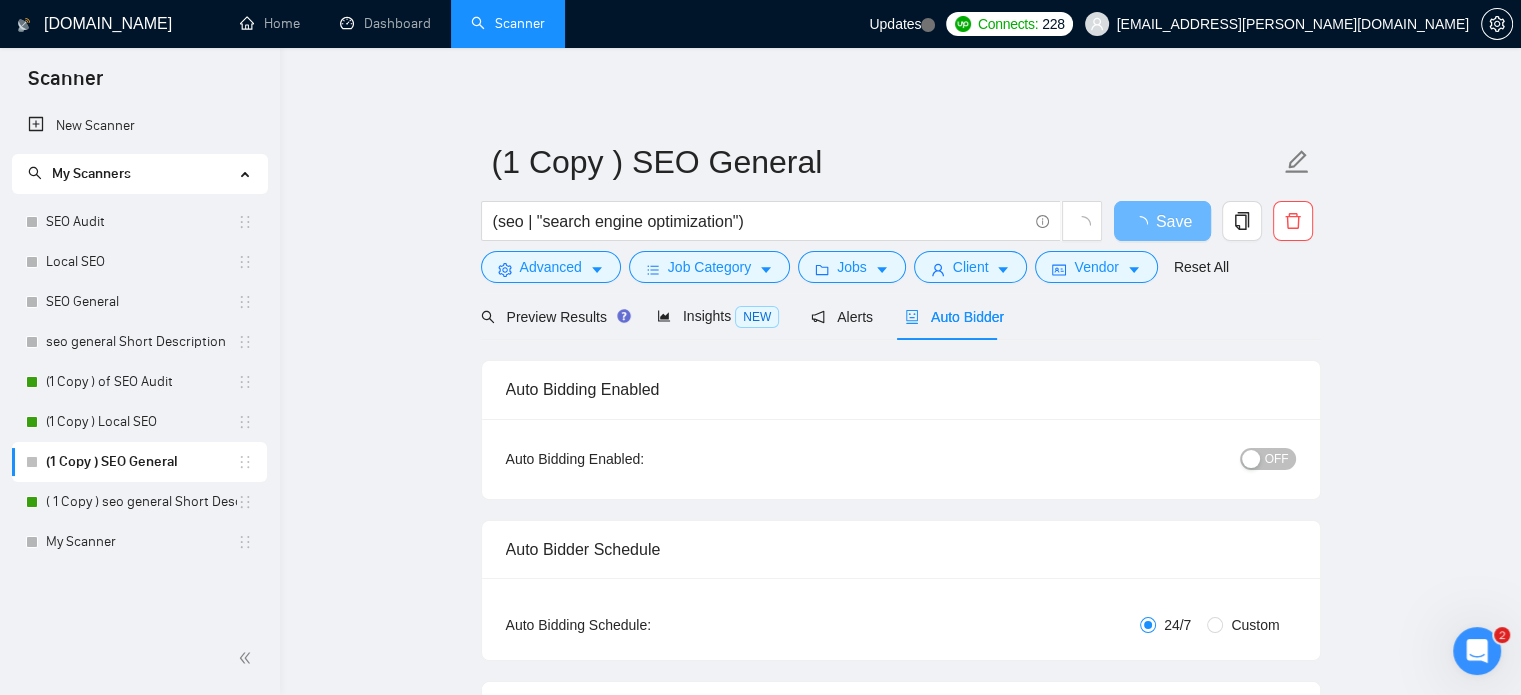type 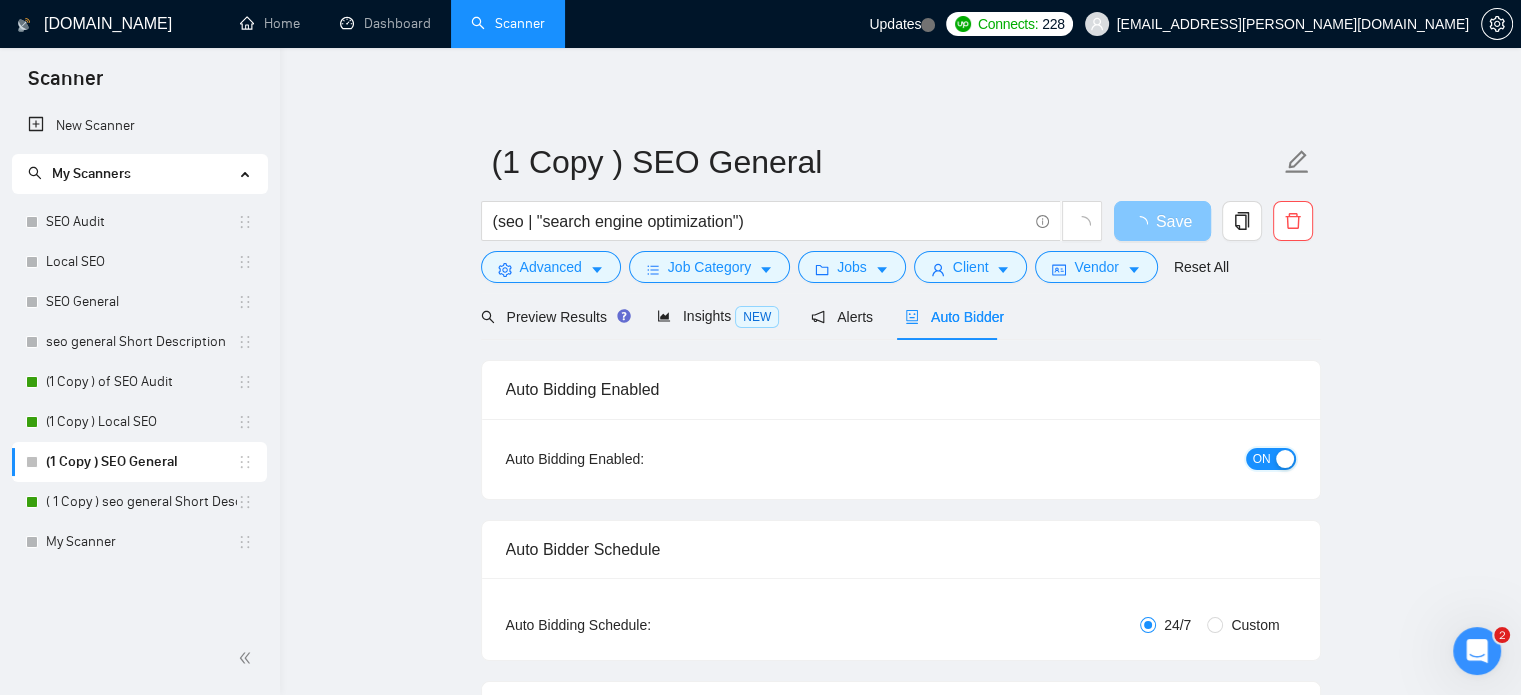 type 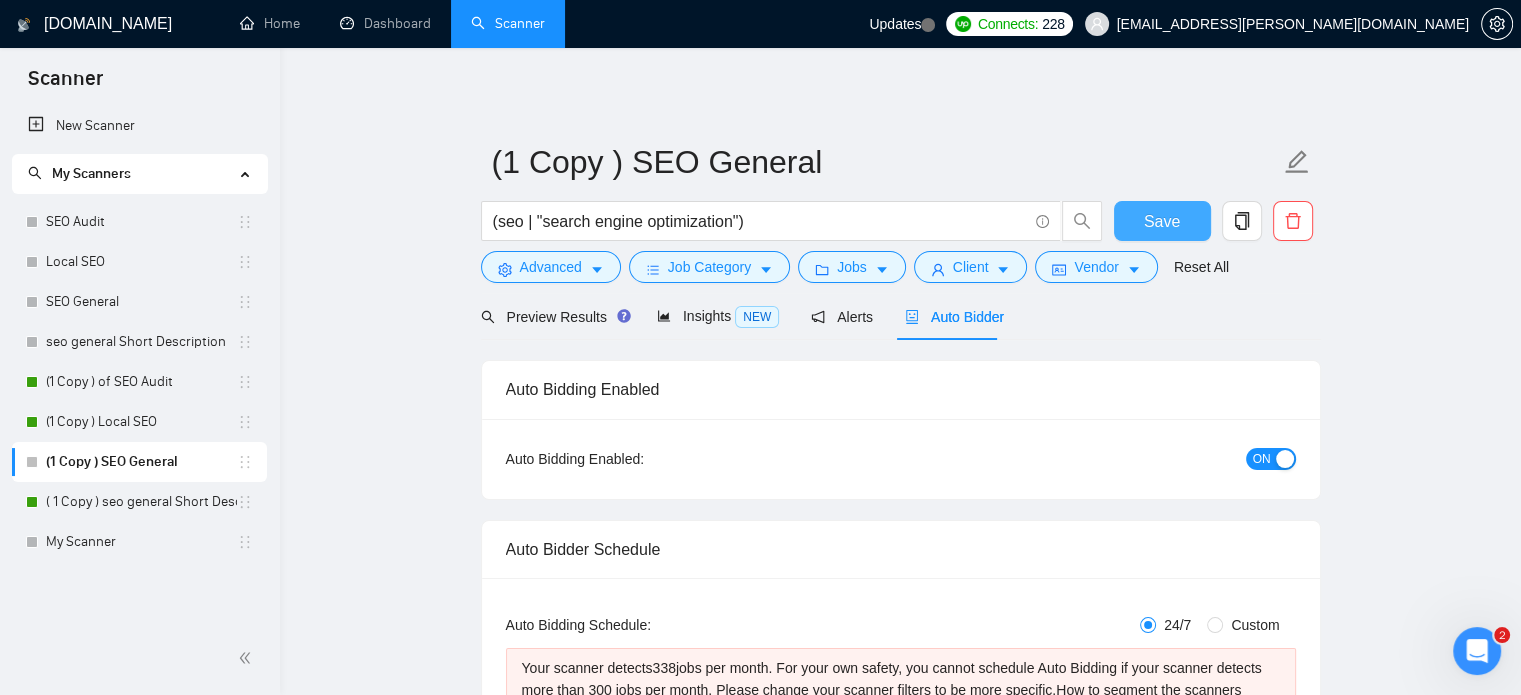 click on "Save" at bounding box center [1162, 221] 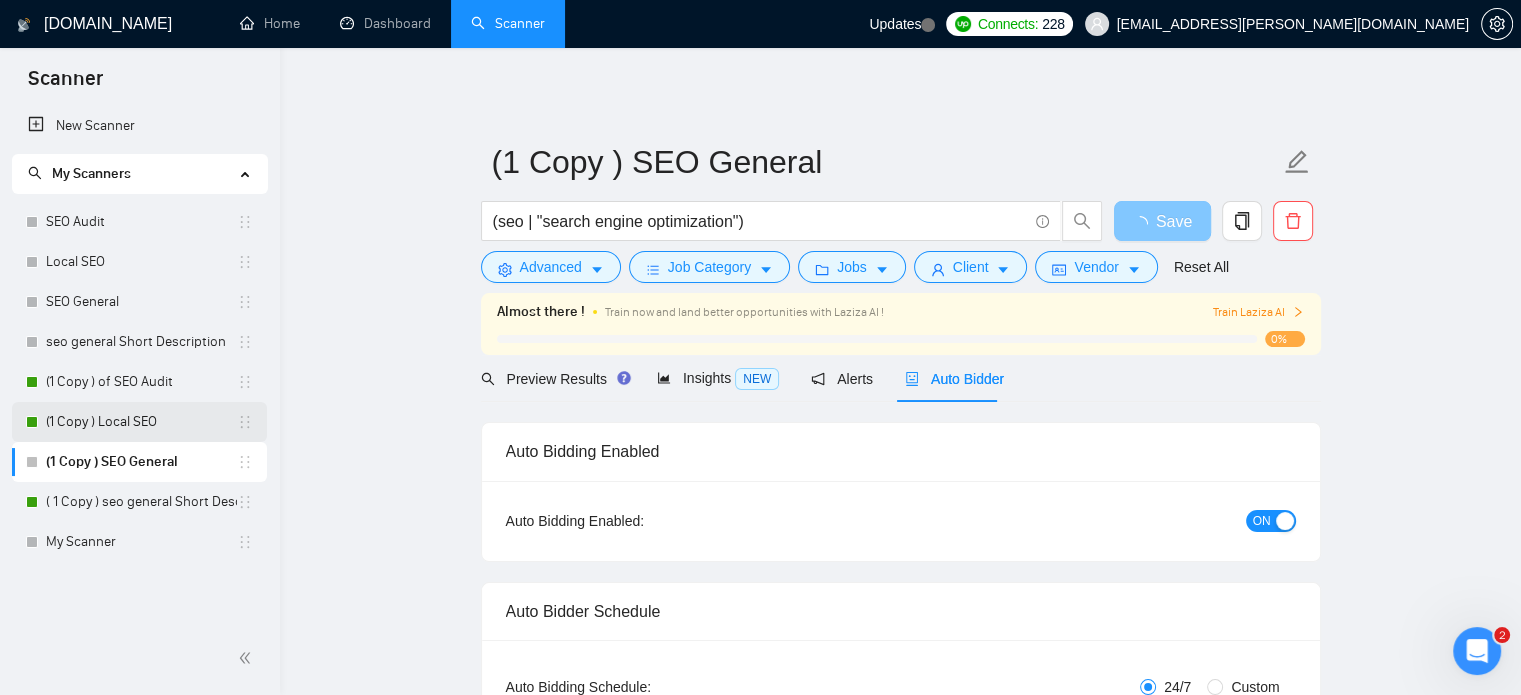 type 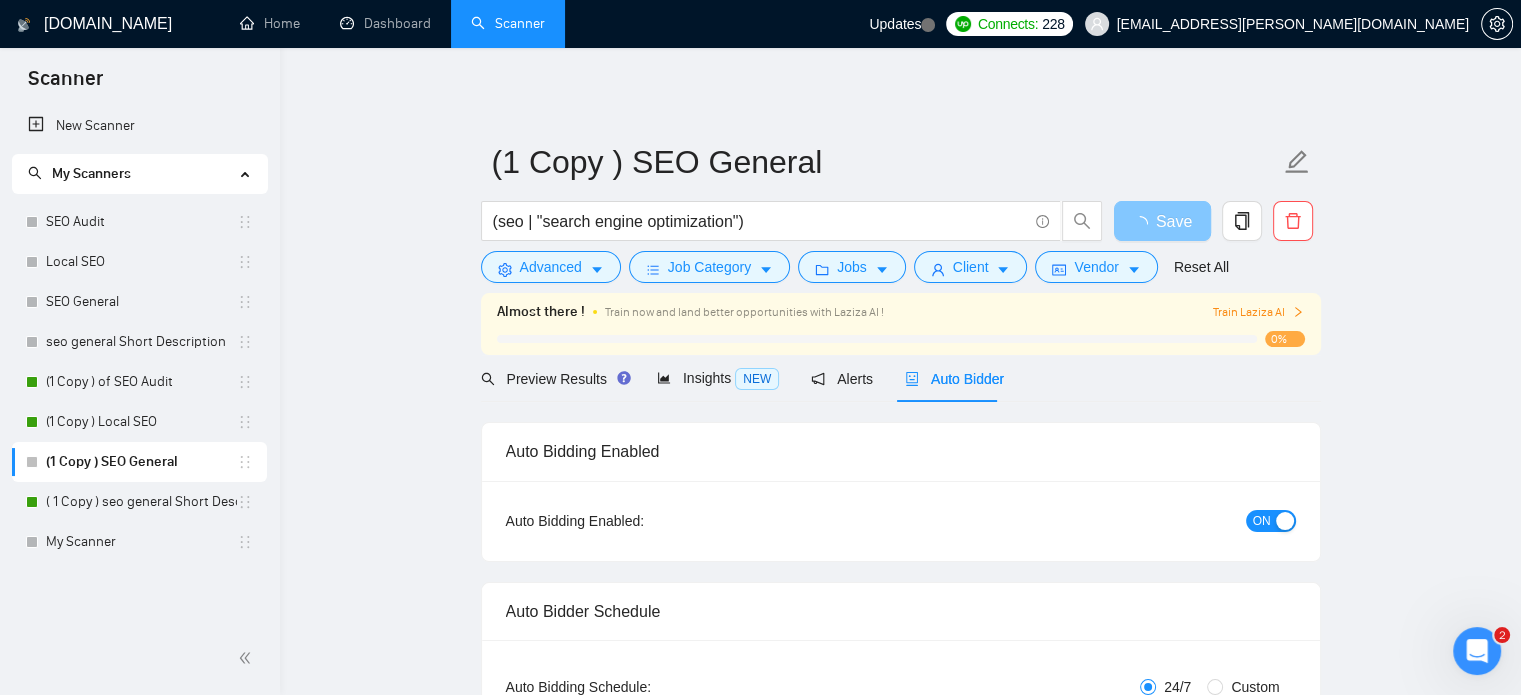 type 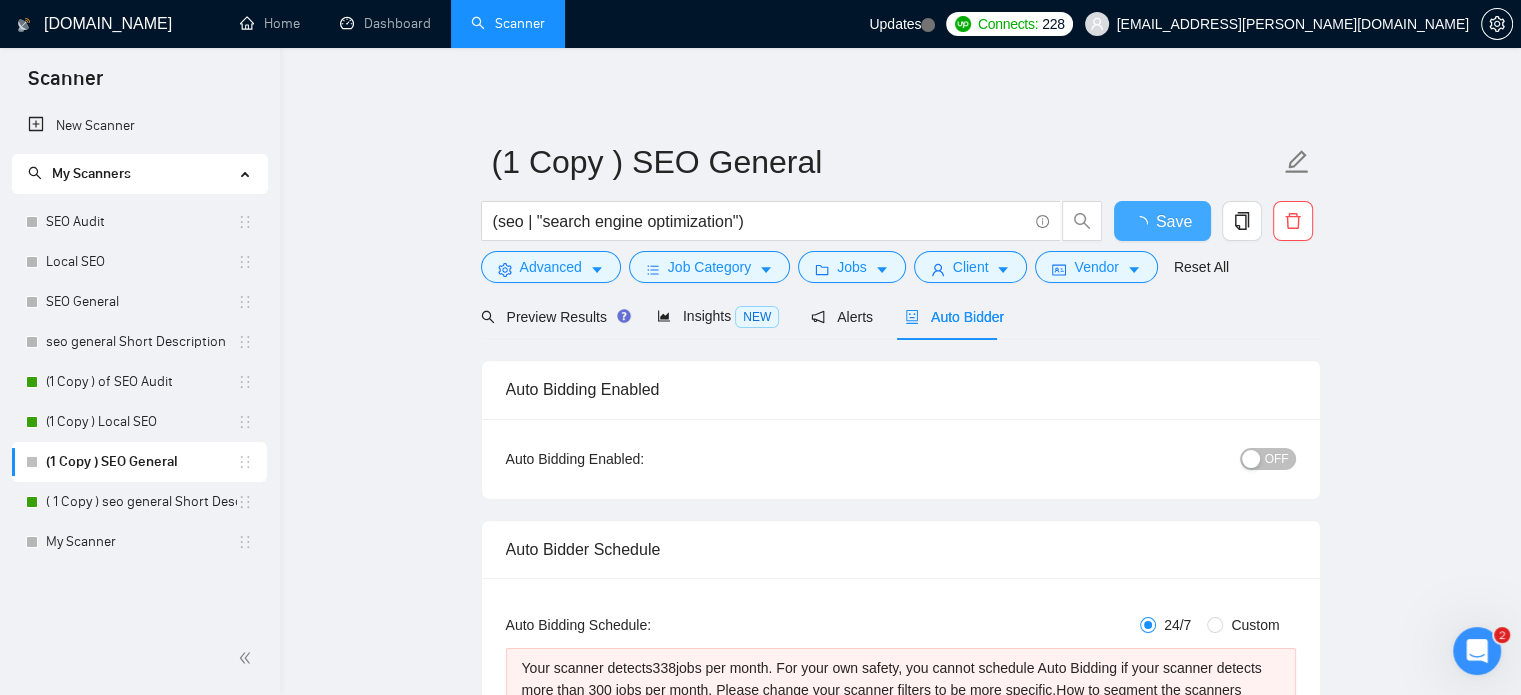 type 